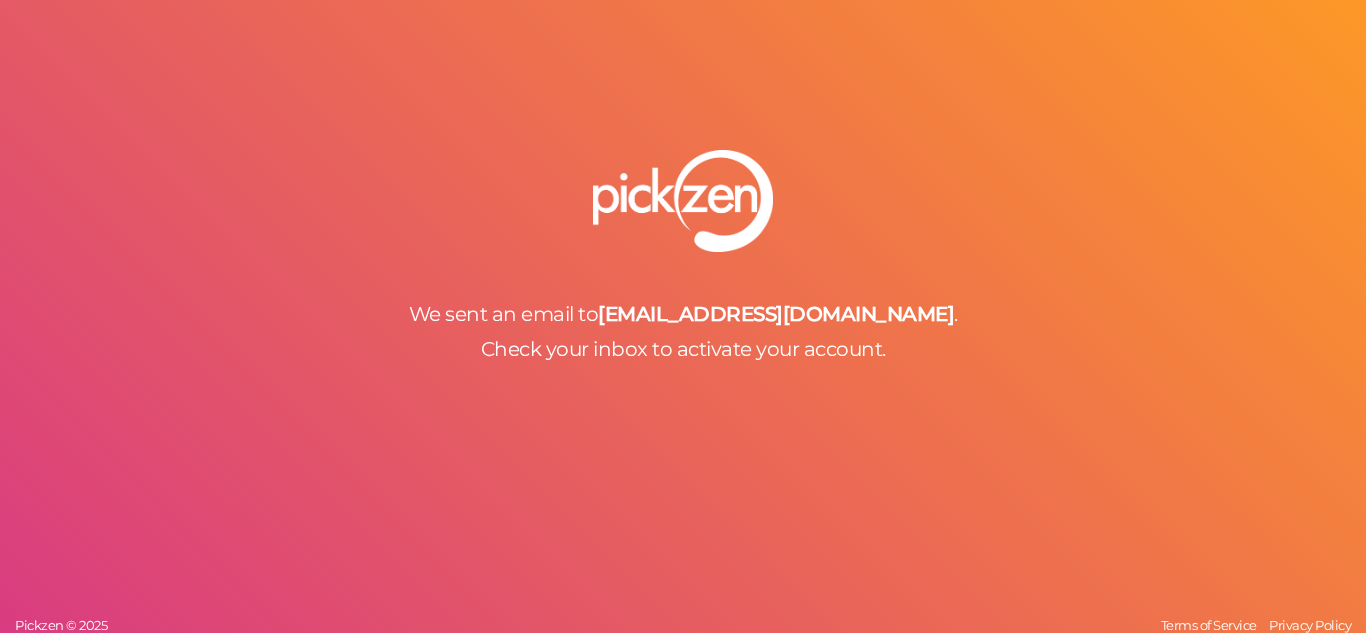 scroll, scrollTop: 0, scrollLeft: 0, axis: both 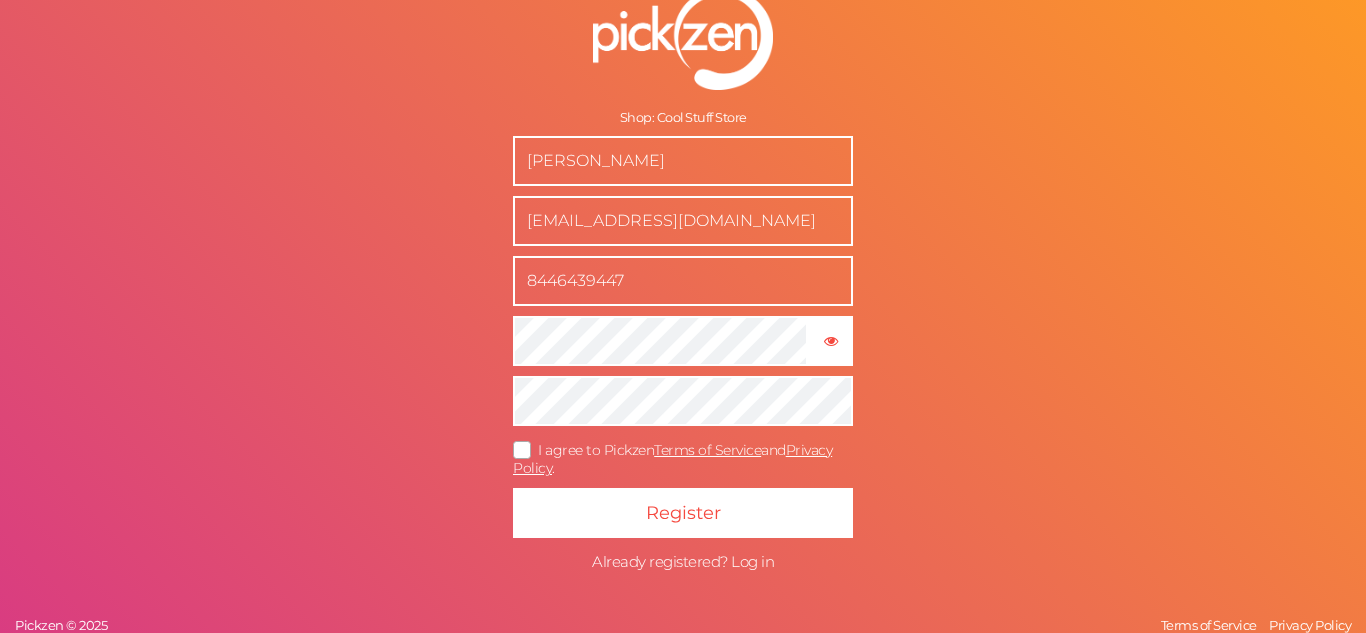 click on "Already registered? Log in" at bounding box center [683, 561] 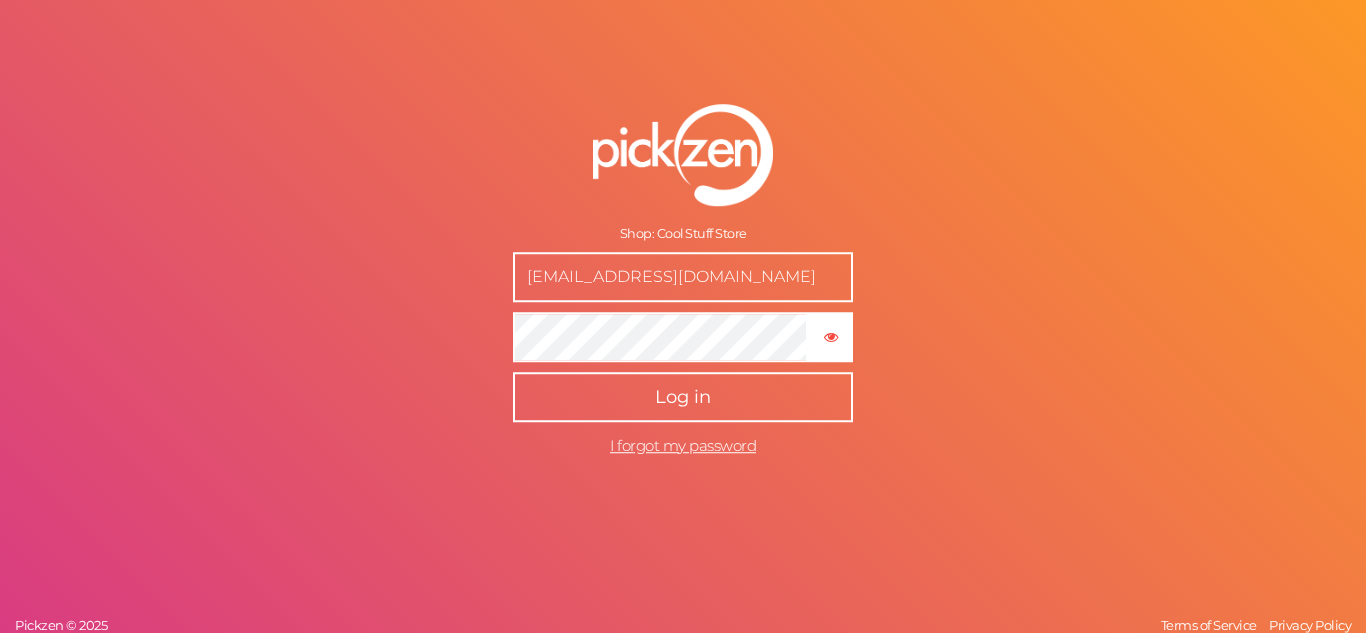 click on "Log in" at bounding box center (683, 397) 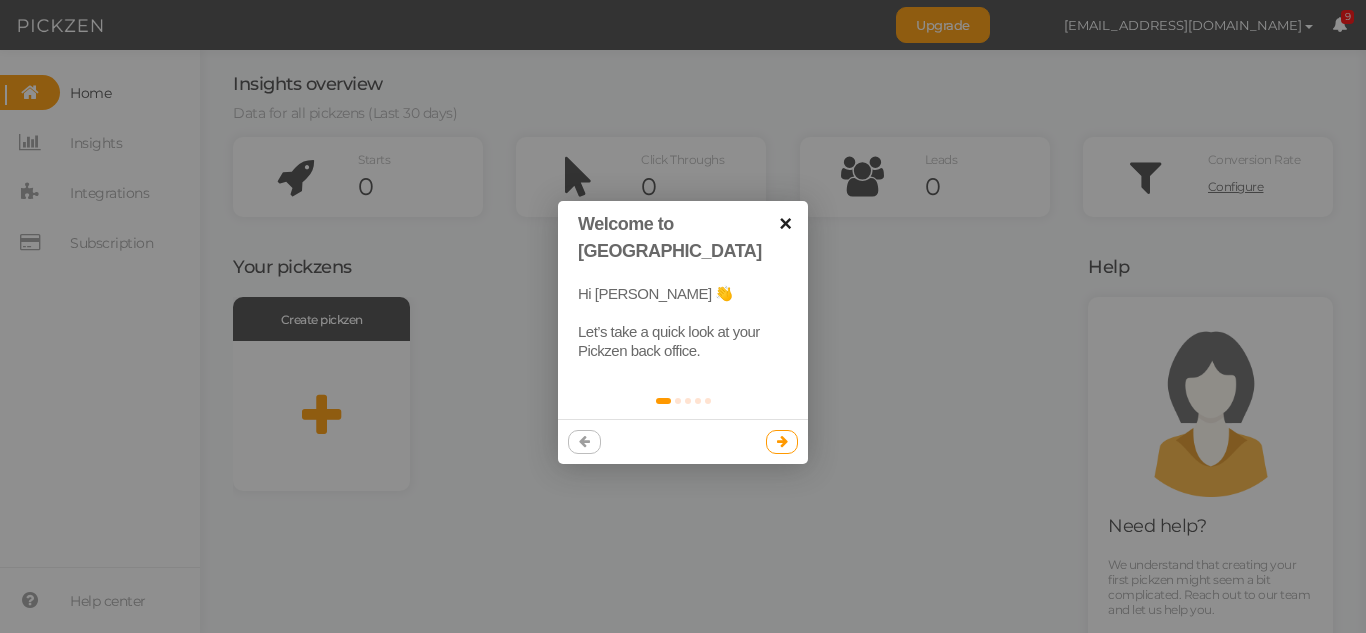click on "×" at bounding box center [785, 223] 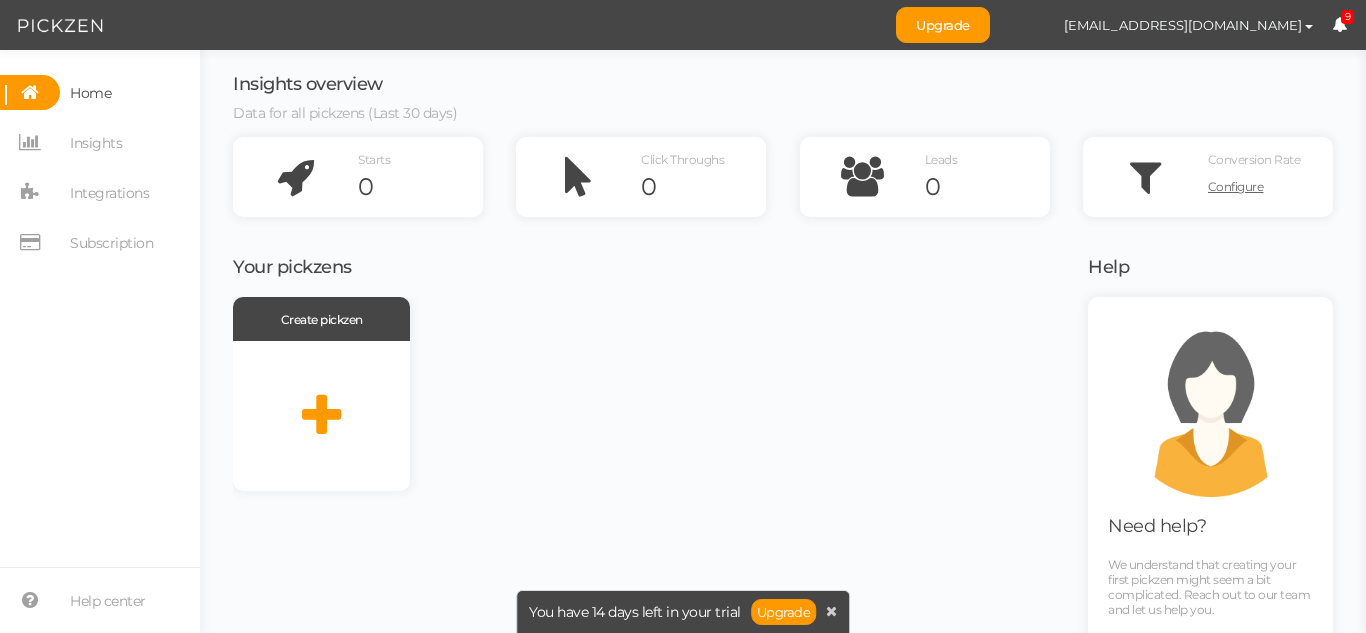 click on "Create pickzen" at bounding box center [648, 512] 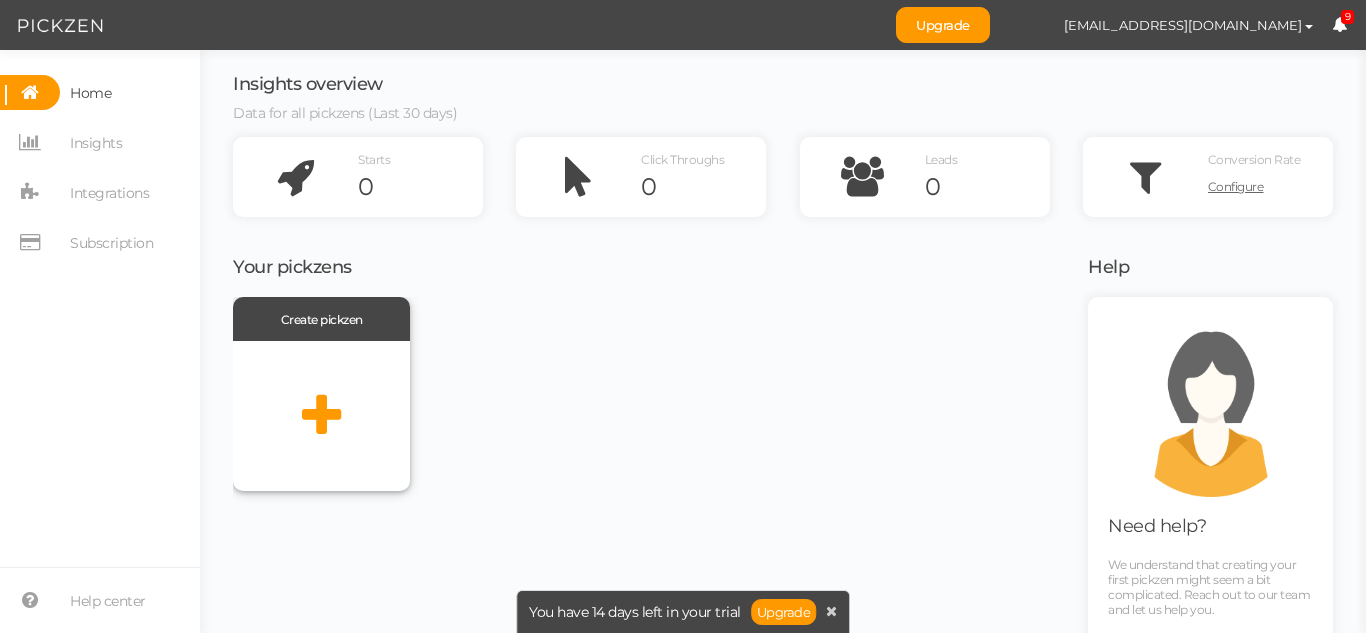 click at bounding box center (321, 416) 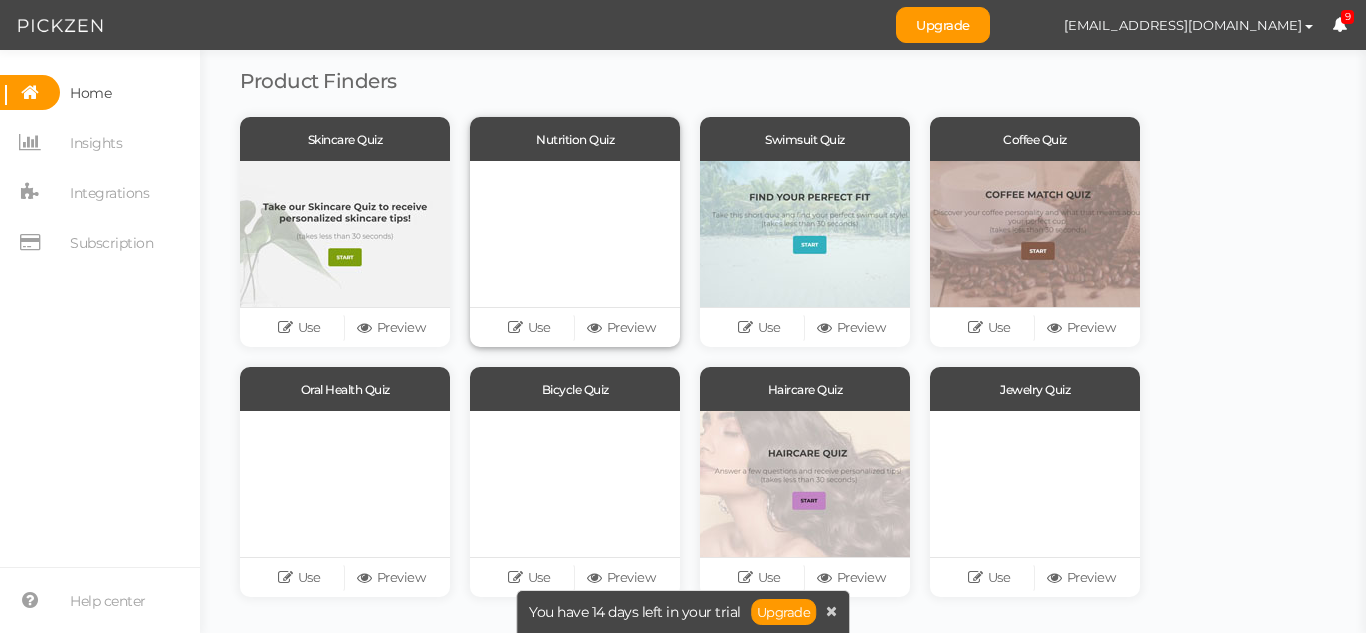 scroll, scrollTop: 141, scrollLeft: 0, axis: vertical 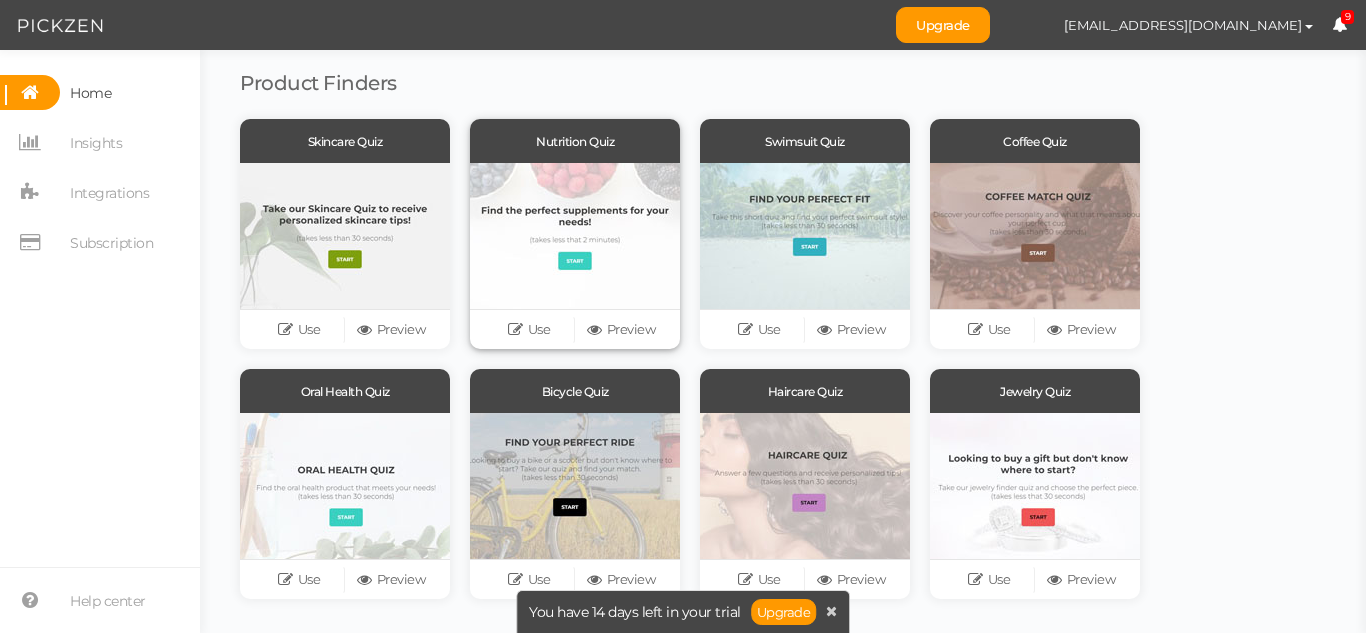 click at bounding box center (575, 236) 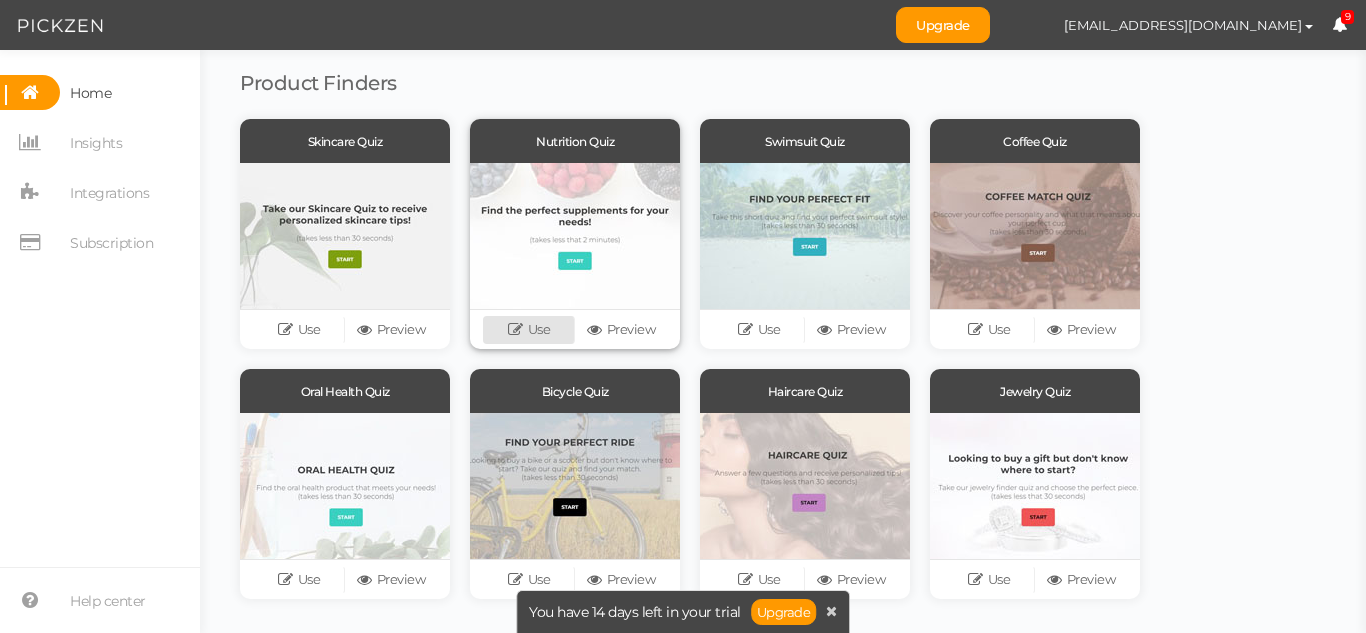 click on "Use" at bounding box center (529, 330) 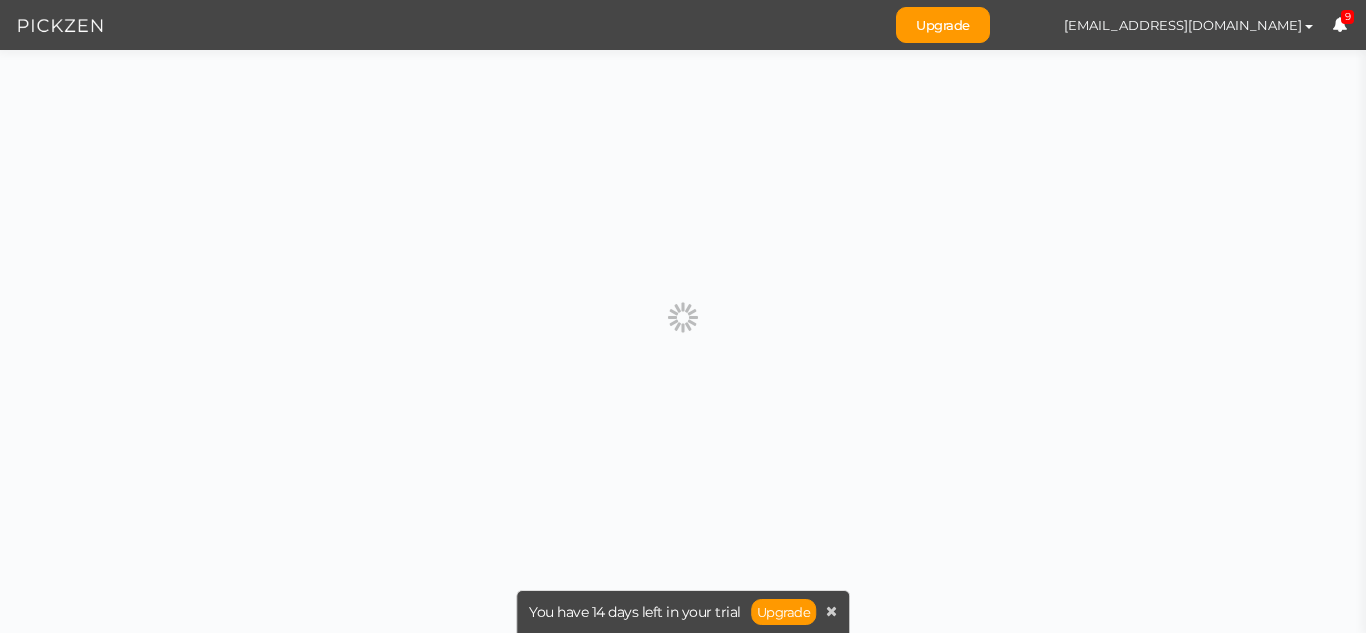 scroll, scrollTop: 0, scrollLeft: 0, axis: both 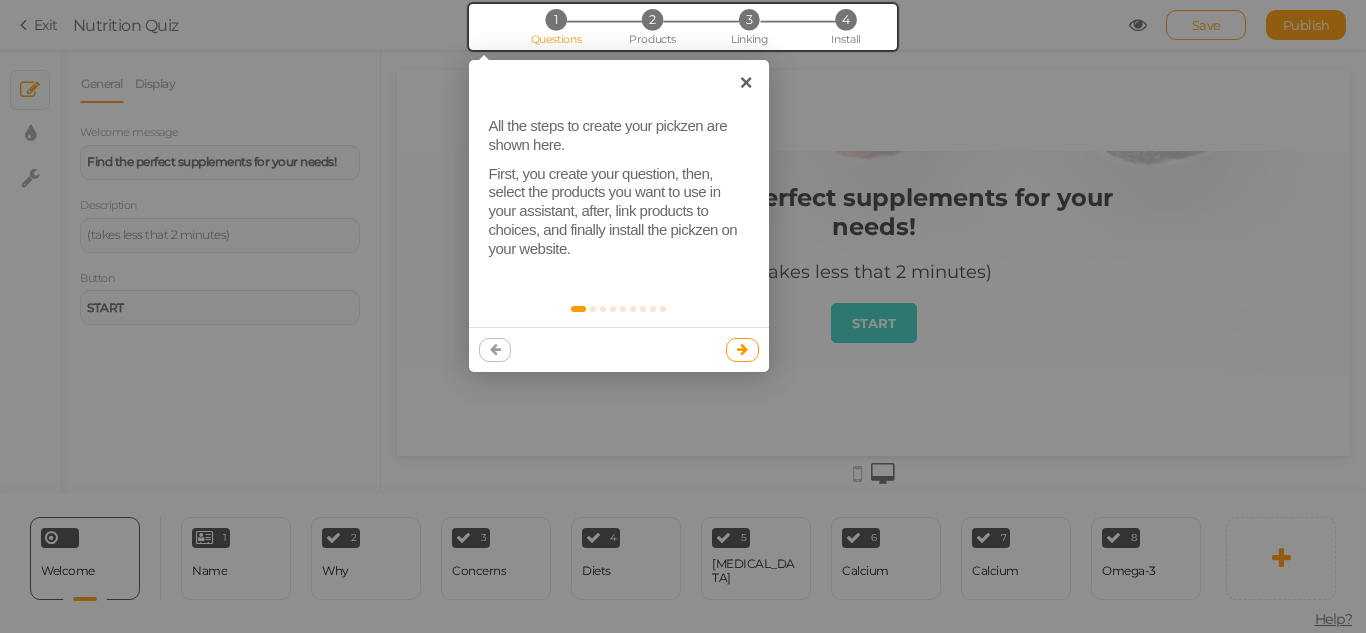 click at bounding box center [742, 349] 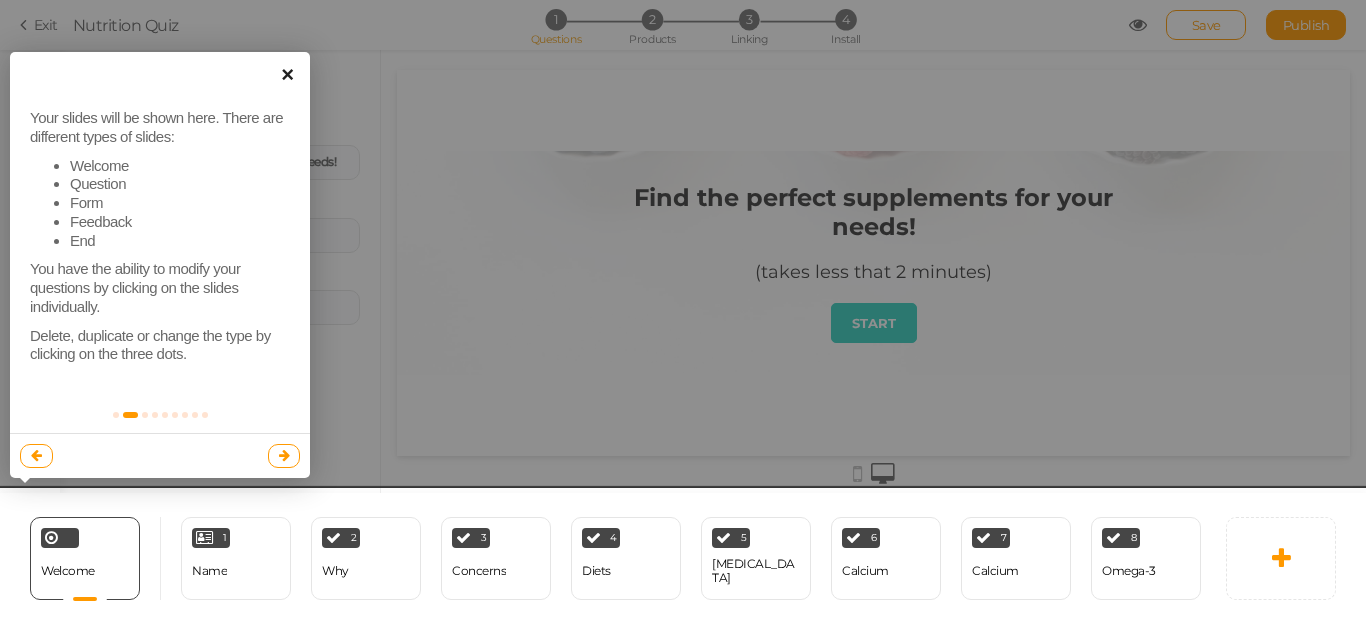 click on "×" at bounding box center (287, 74) 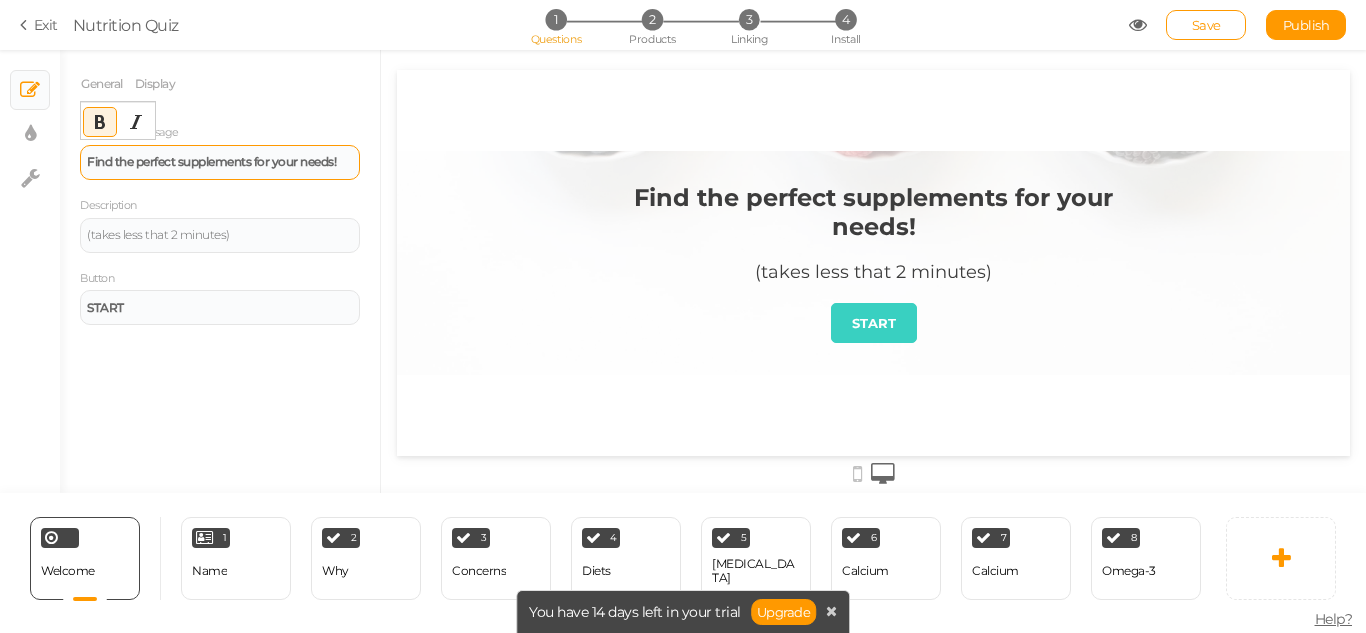 click on "Find the perfect supplements for your needs!" at bounding box center [211, 161] 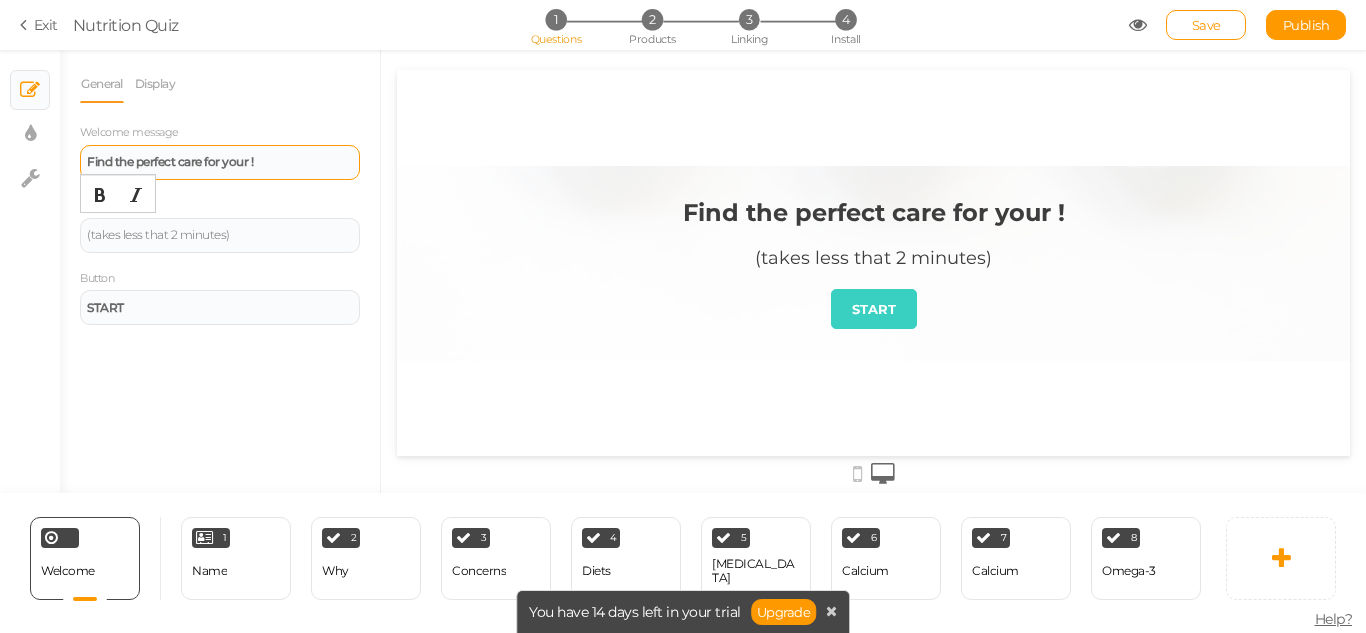 type 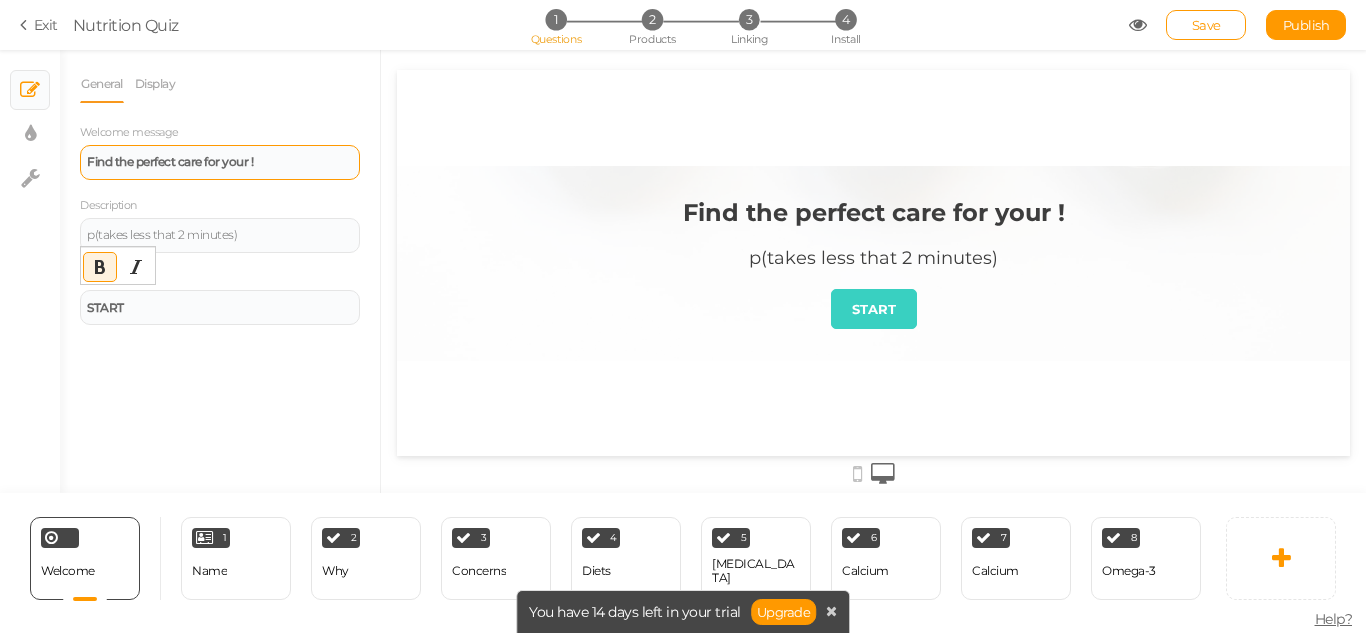 type 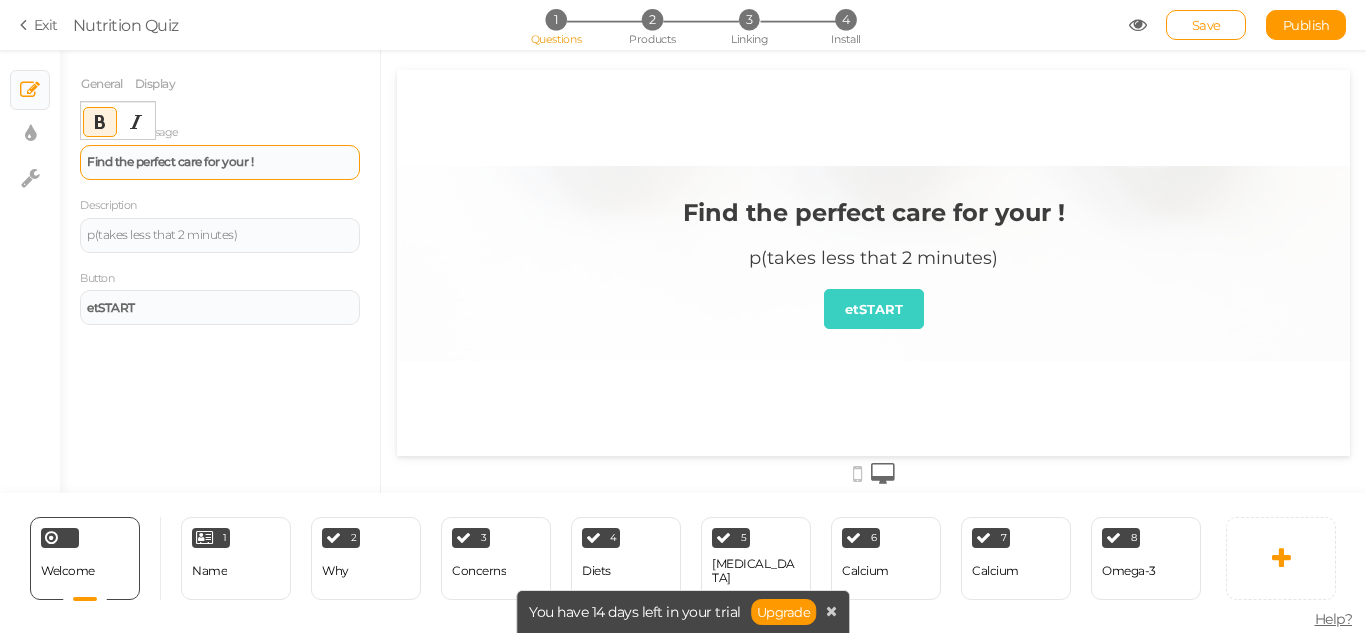 click on "Find the perfect care for your !" at bounding box center [170, 161] 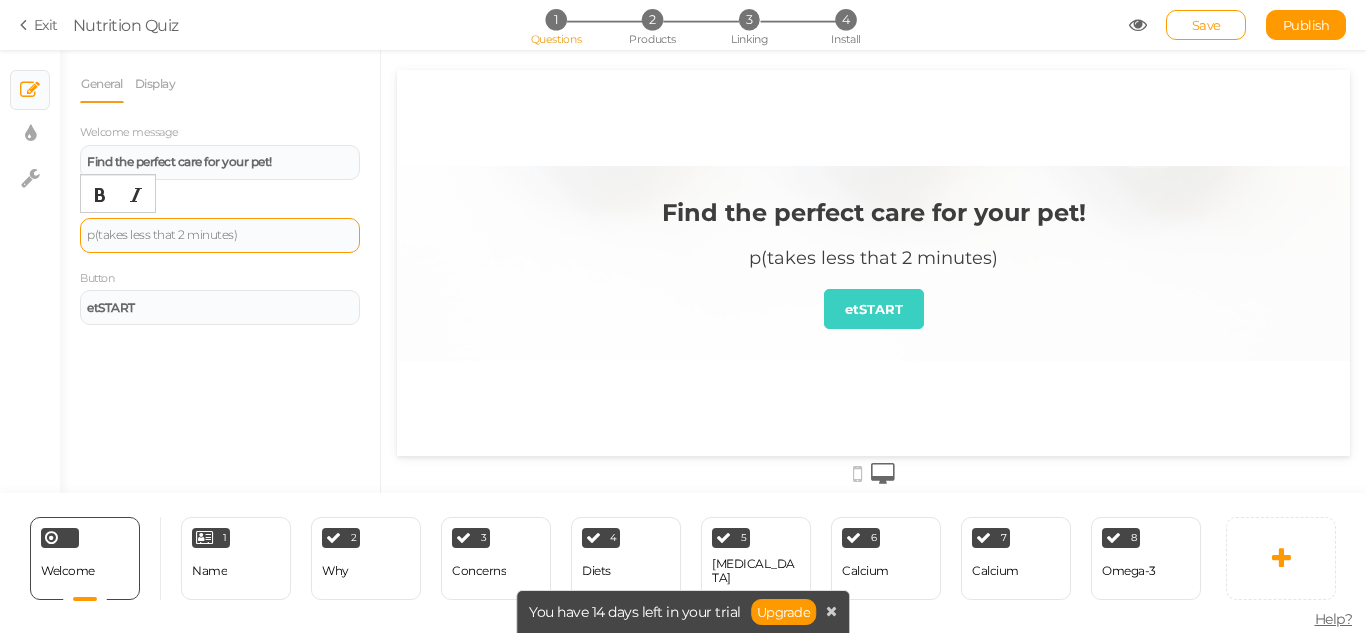 click on "p(takes less that 2 minutes)" at bounding box center (220, 235) 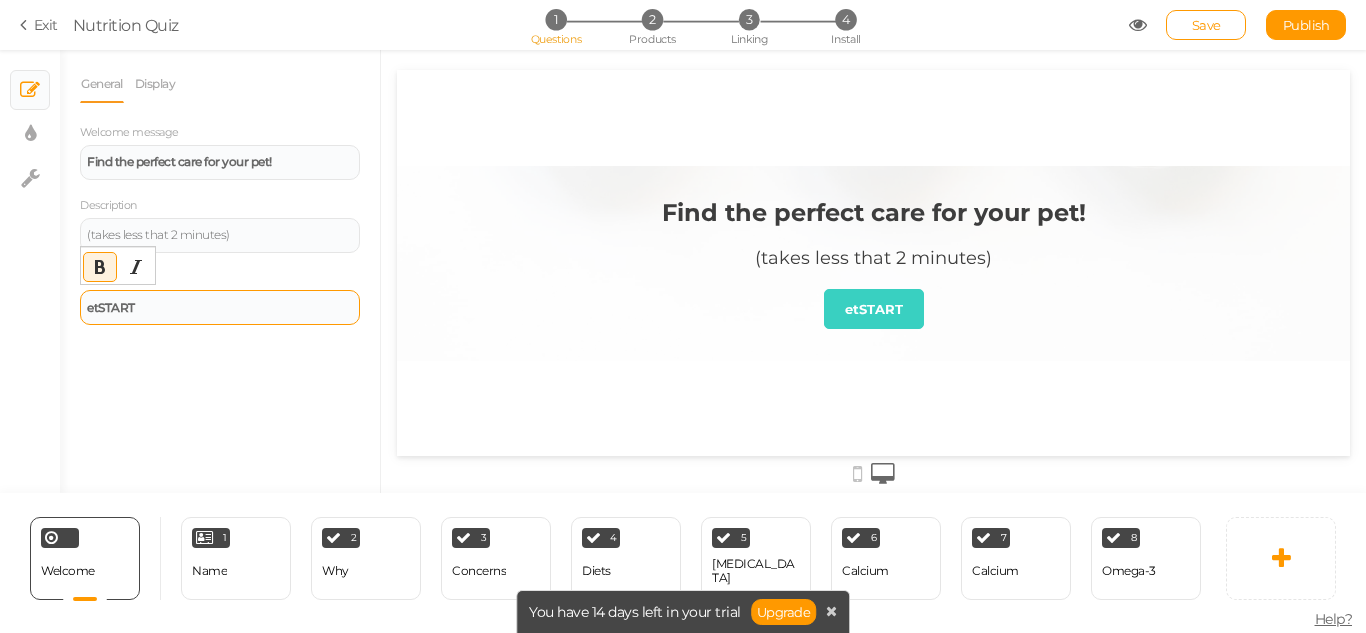 click on "etSTART" at bounding box center [111, 307] 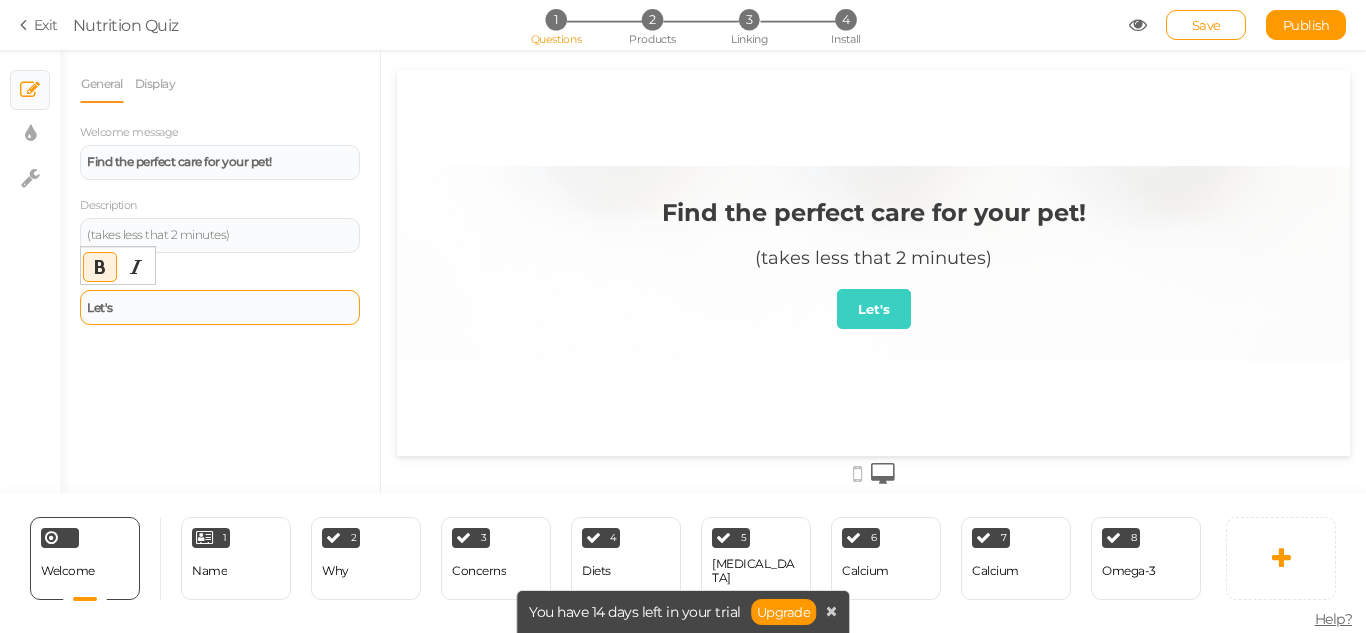 click on "Let's" at bounding box center [100, 307] 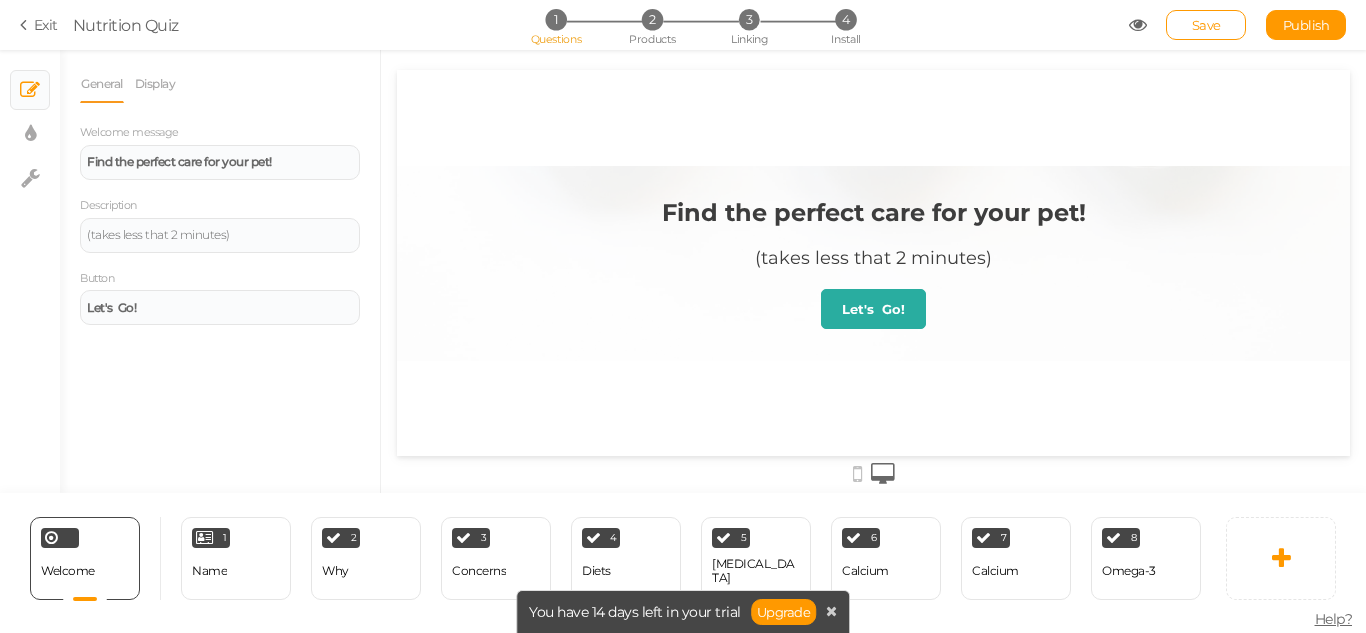 click on "Let's  Go!" at bounding box center [873, 309] 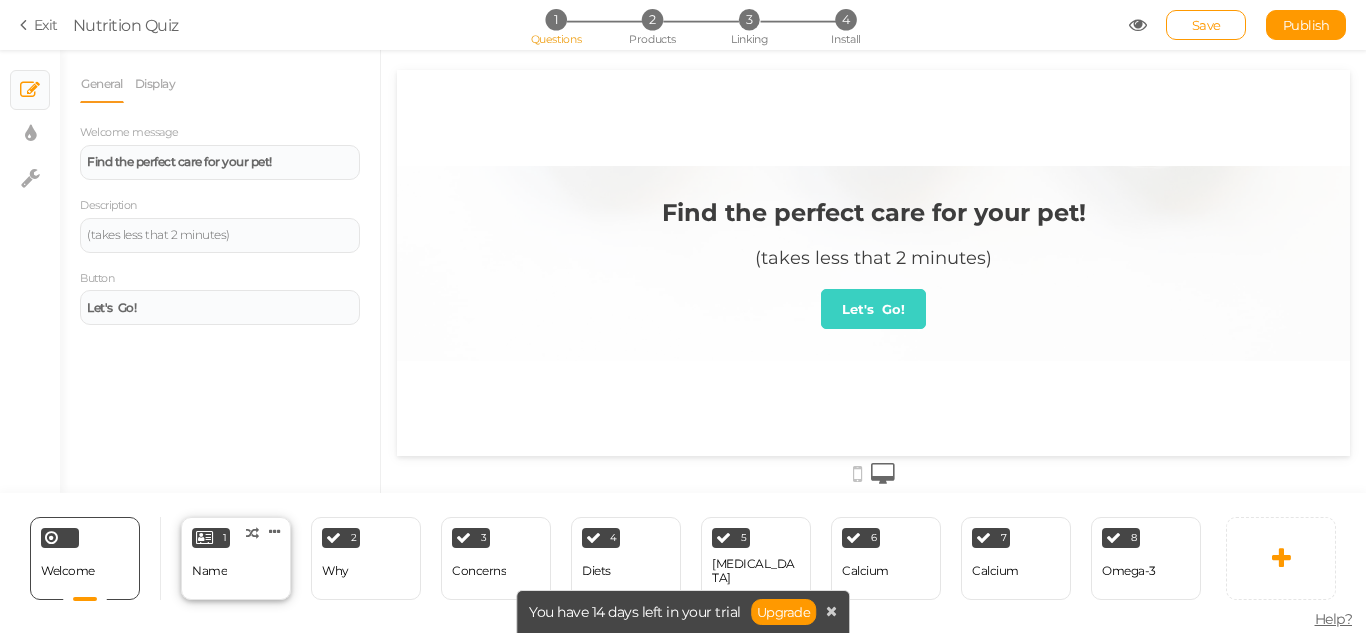 click on "1         Name         × Define the conditions to show this slide.                     Clone             Change type             Delete" at bounding box center (236, 558) 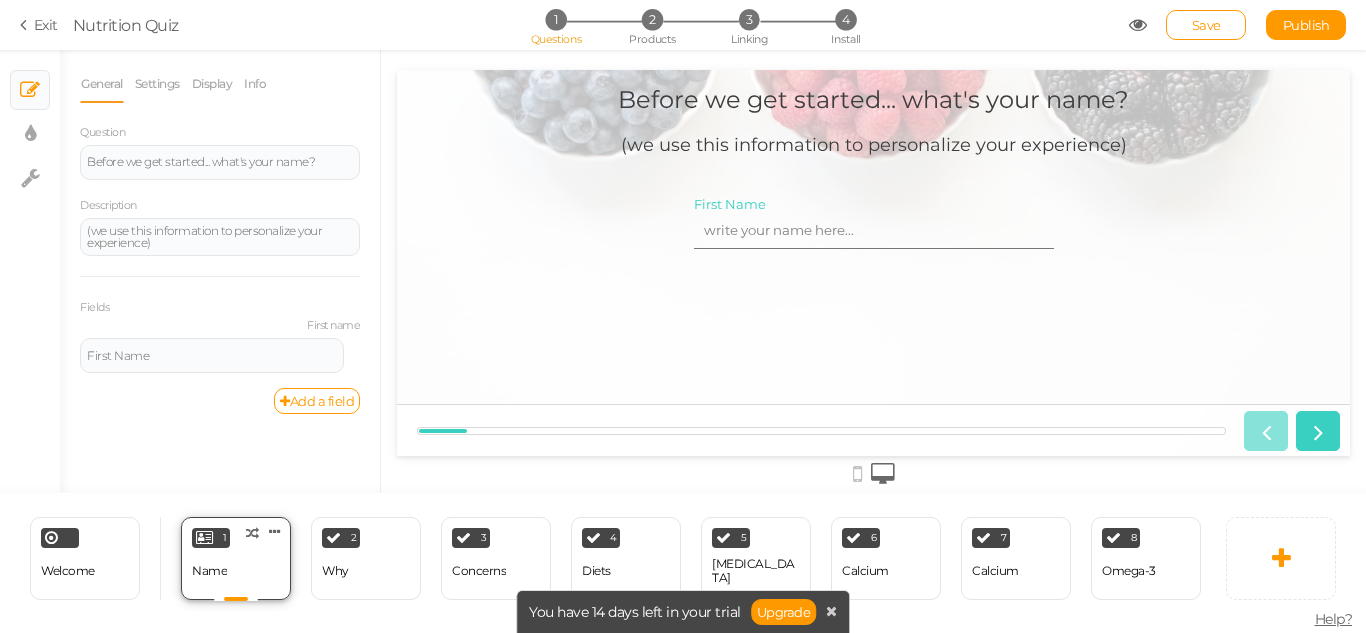 scroll, scrollTop: 0, scrollLeft: 0, axis: both 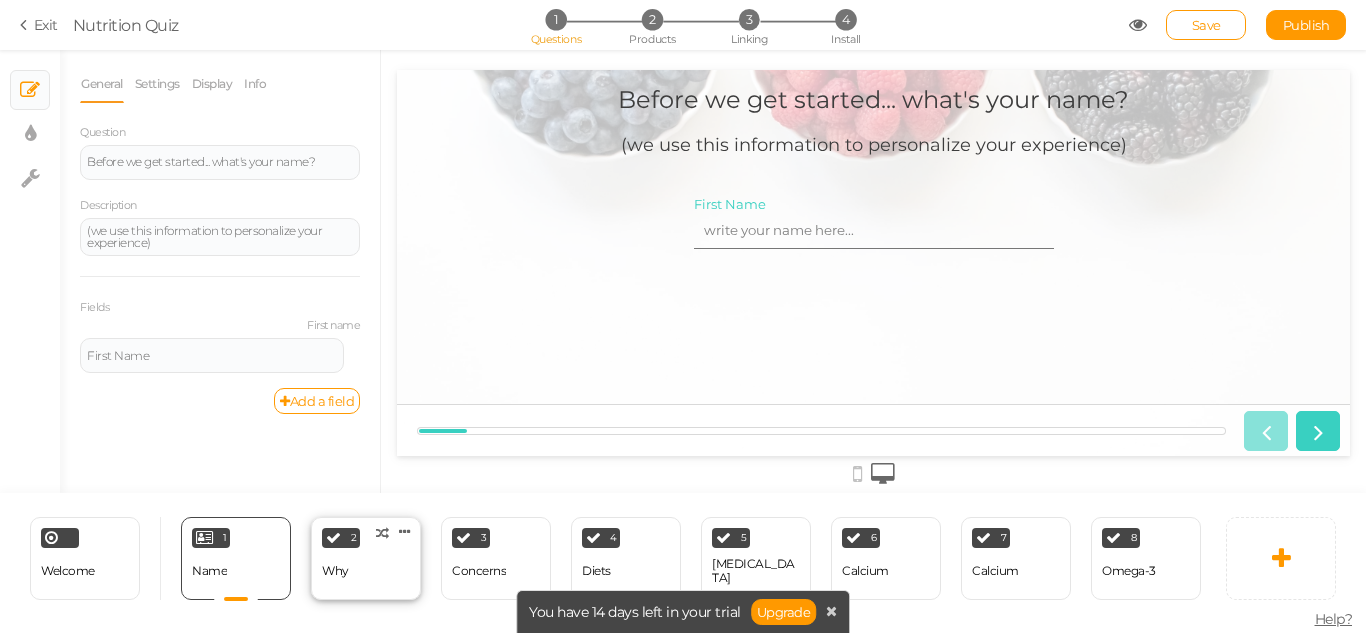 click on "2         Why         × Define the conditions to show this slide.                     Clone             Change type             Delete" at bounding box center (366, 558) 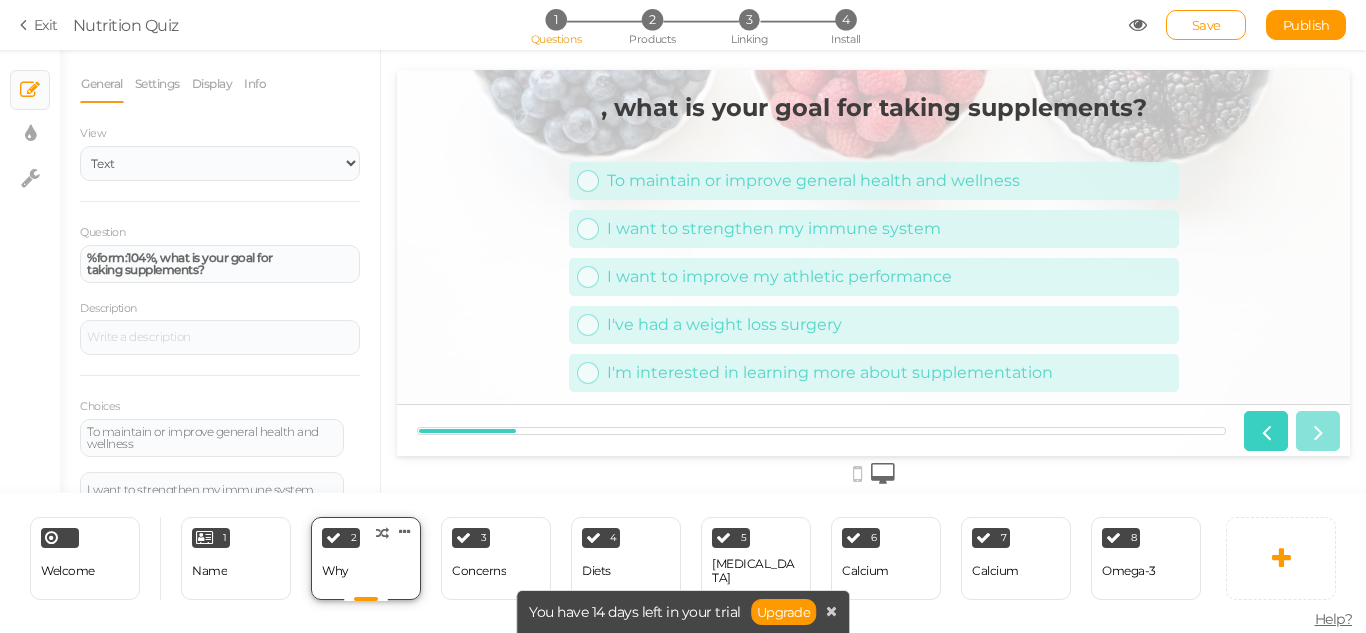 scroll, scrollTop: 0, scrollLeft: 0, axis: both 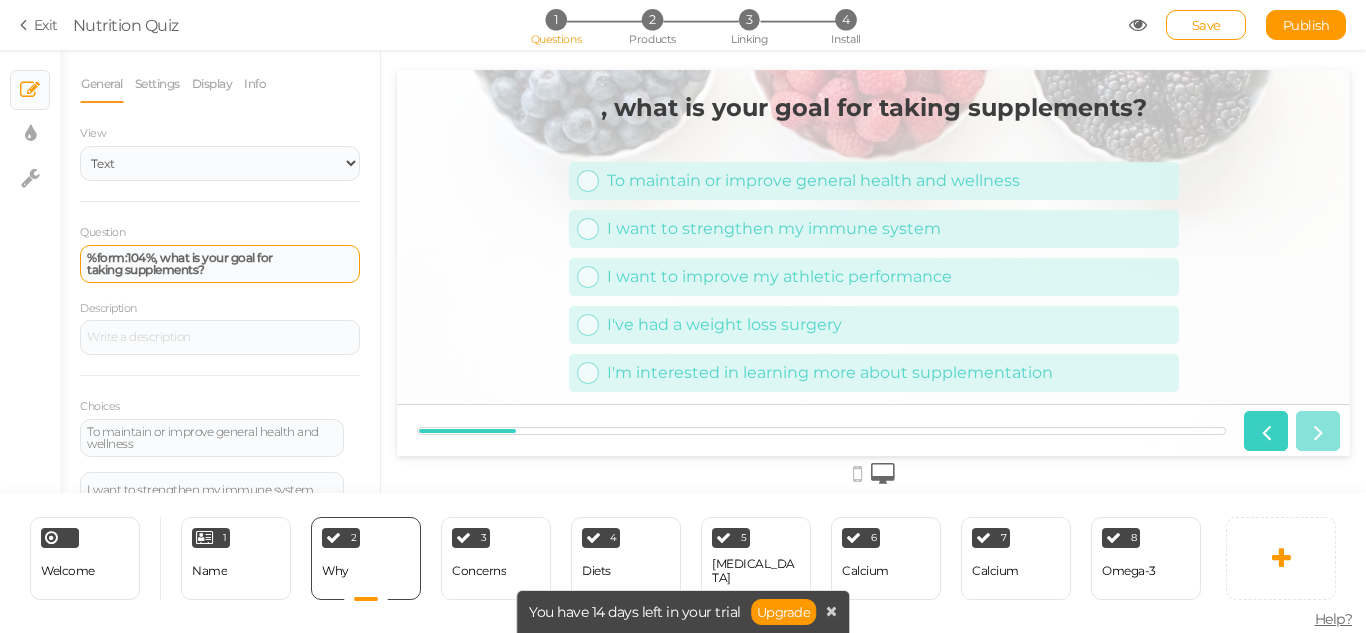 click on "%form:104%, what is your goal for taking supplements?" at bounding box center (180, 263) 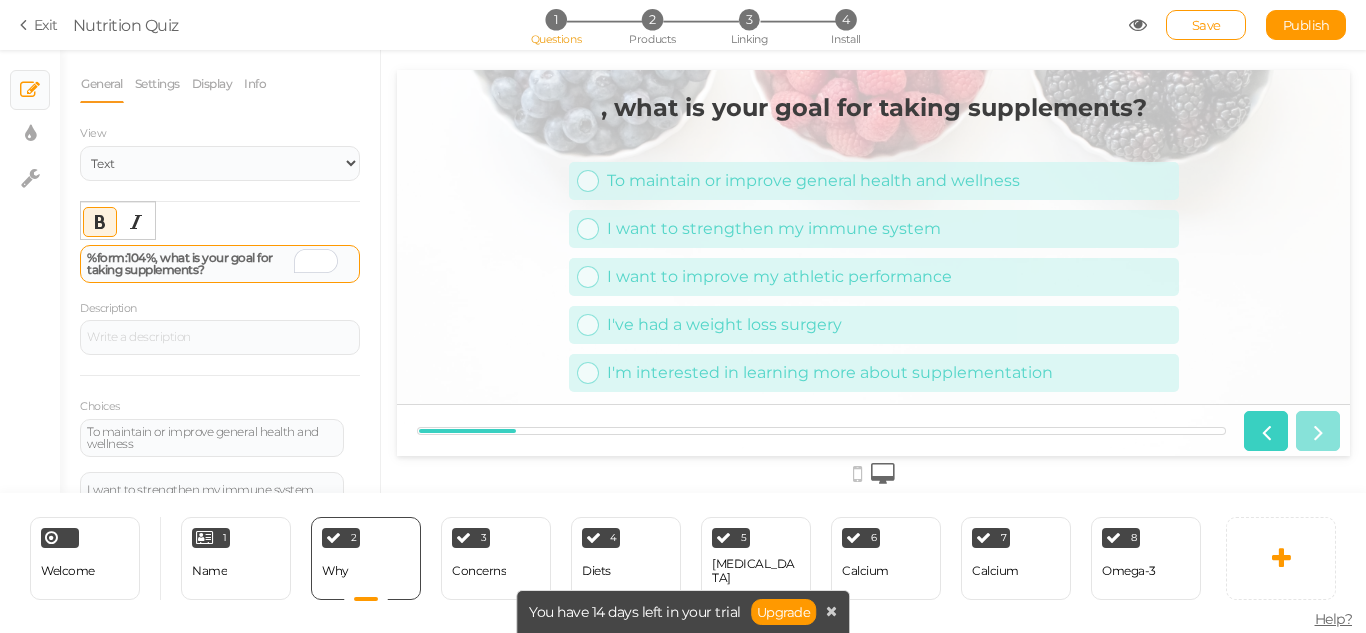 type 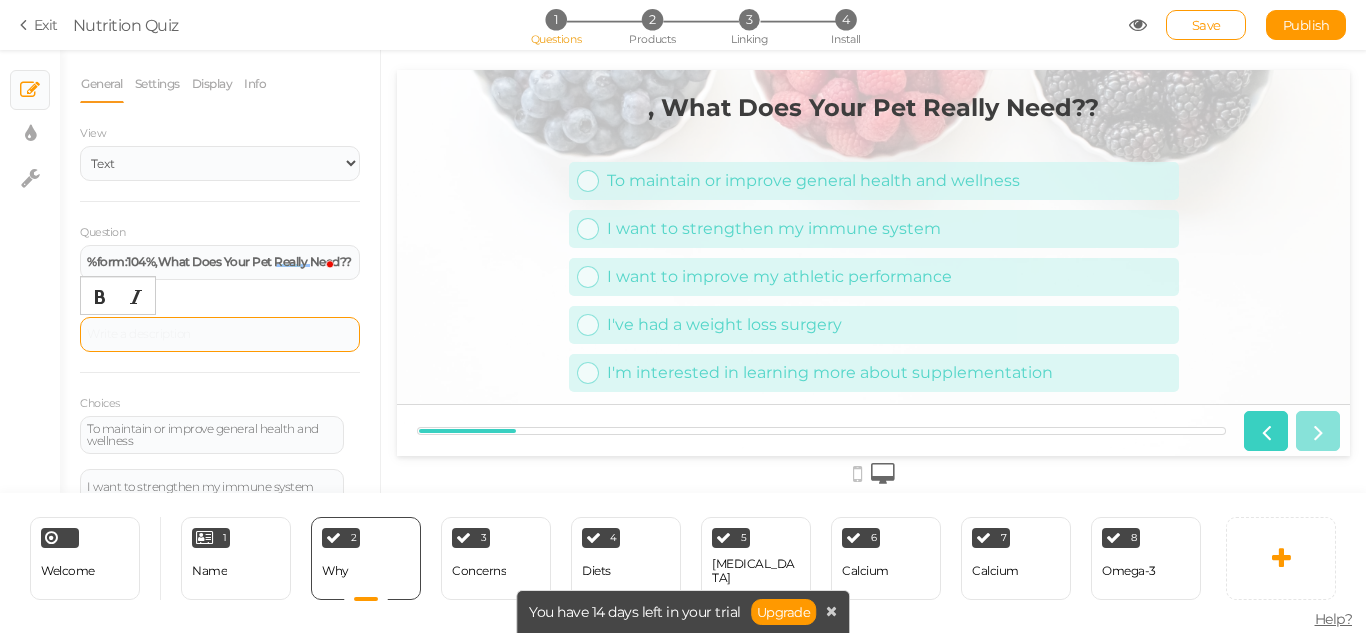 click at bounding box center [220, 335] 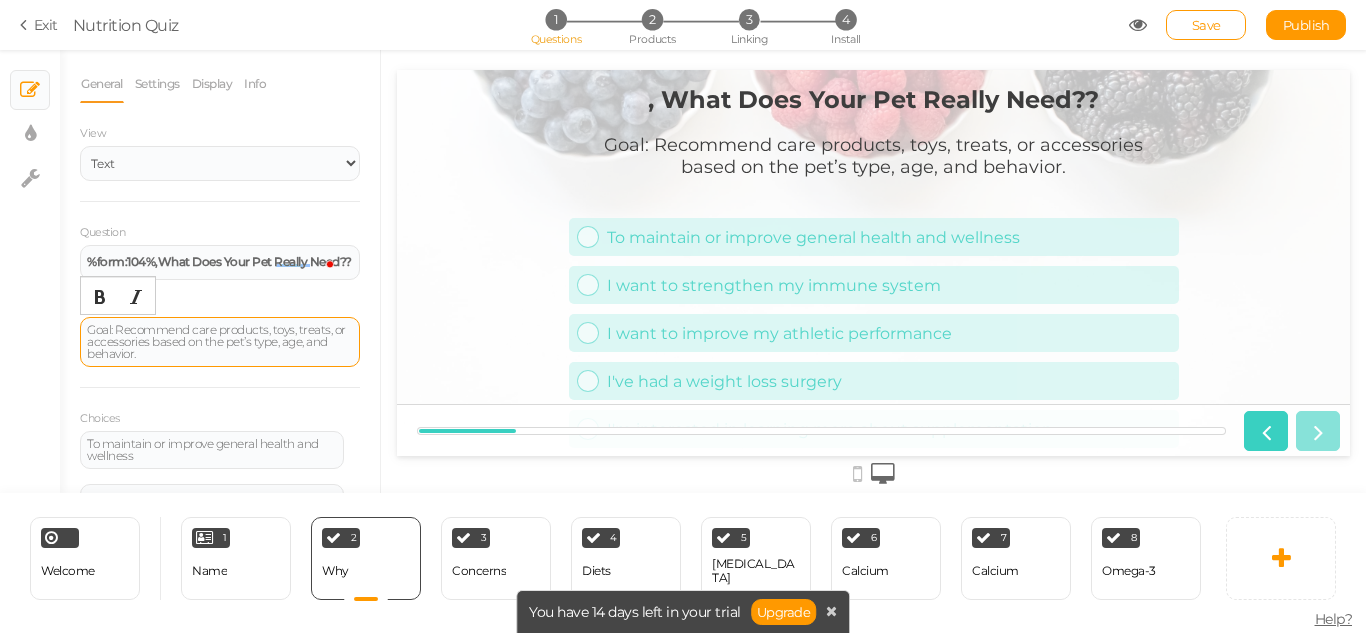 scroll, scrollTop: 33, scrollLeft: 0, axis: vertical 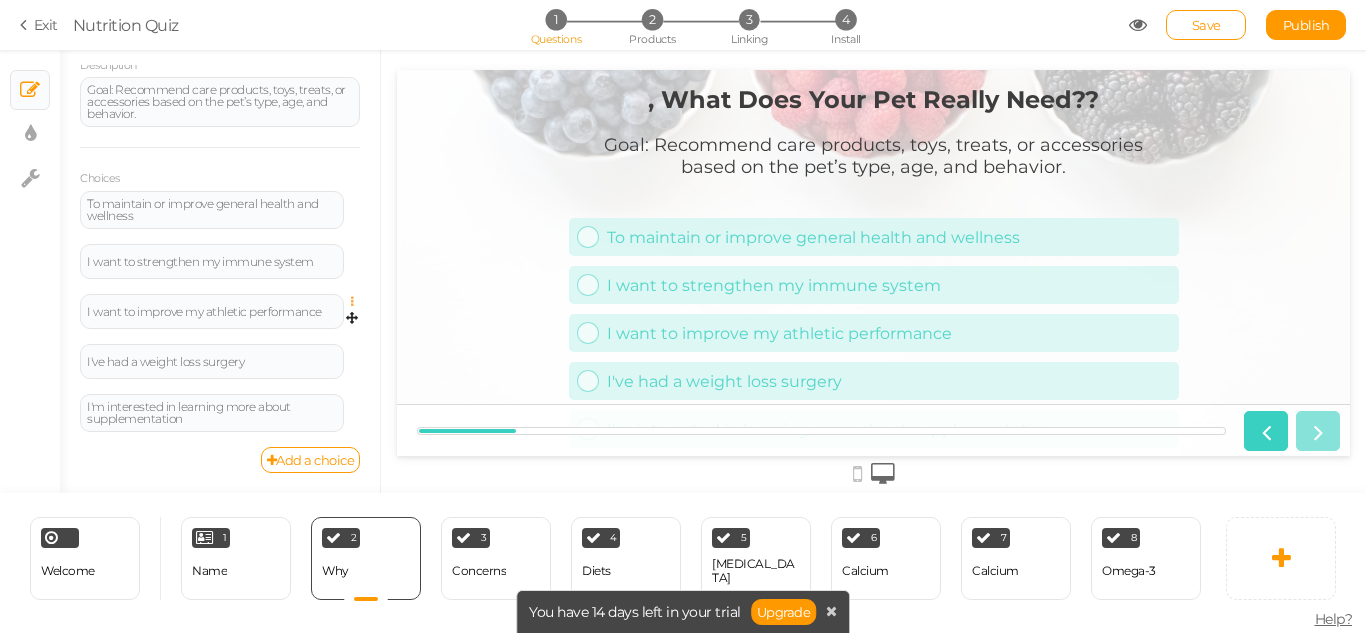 click at bounding box center [357, 302] 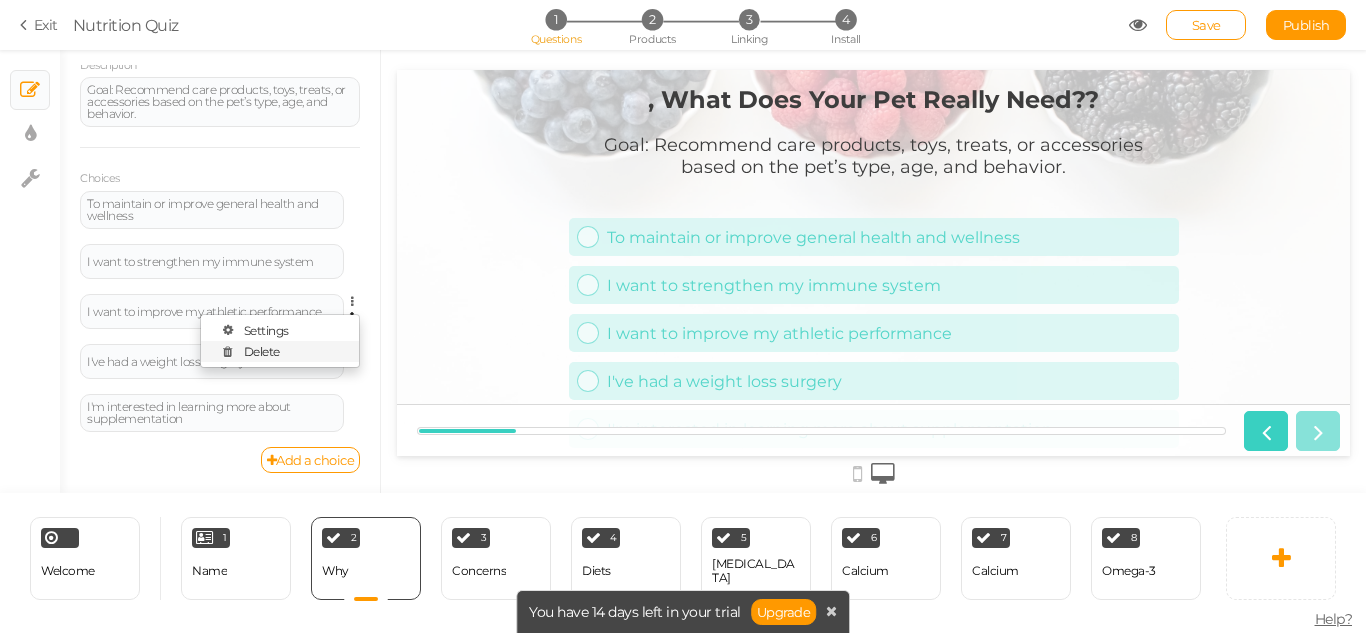 click on "Delete" at bounding box center (280, 351) 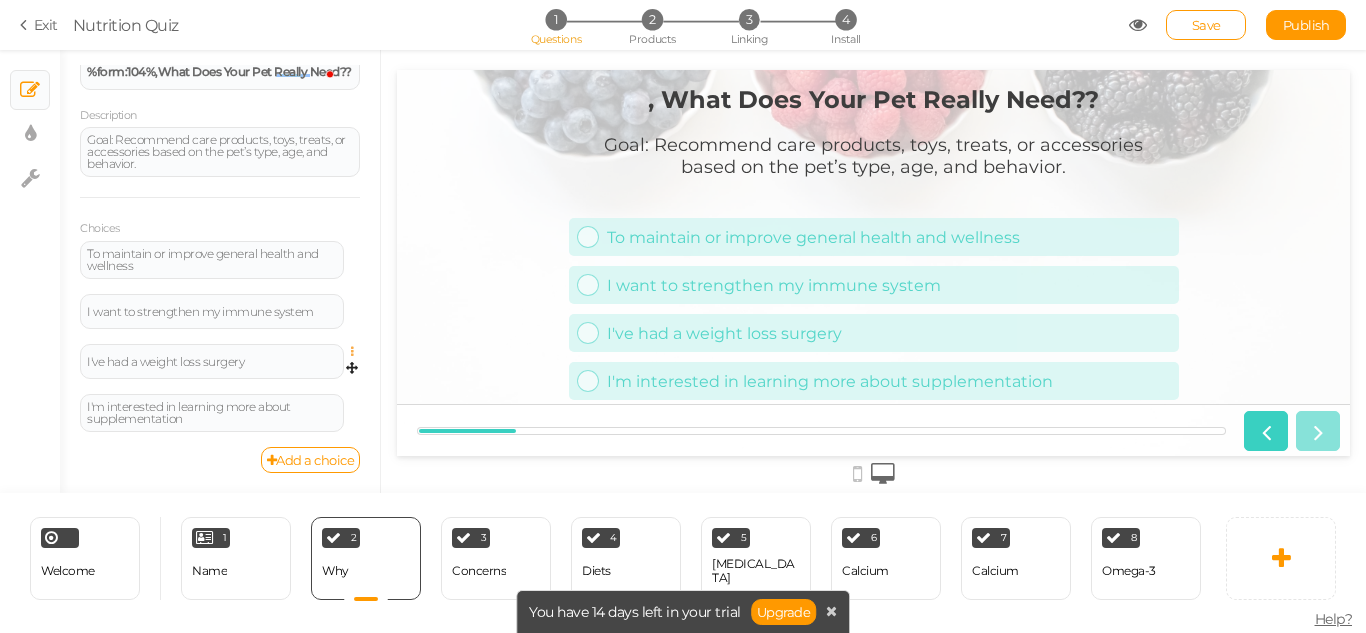click at bounding box center [357, 352] 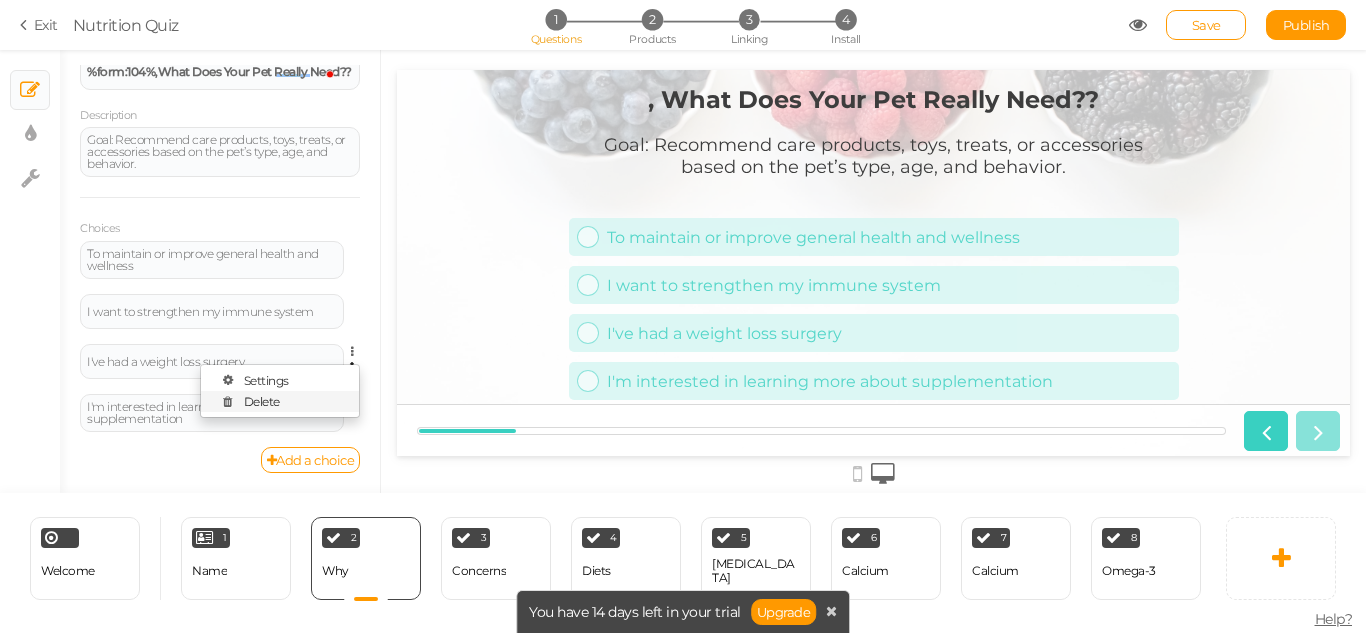 click on "Delete" at bounding box center (262, 401) 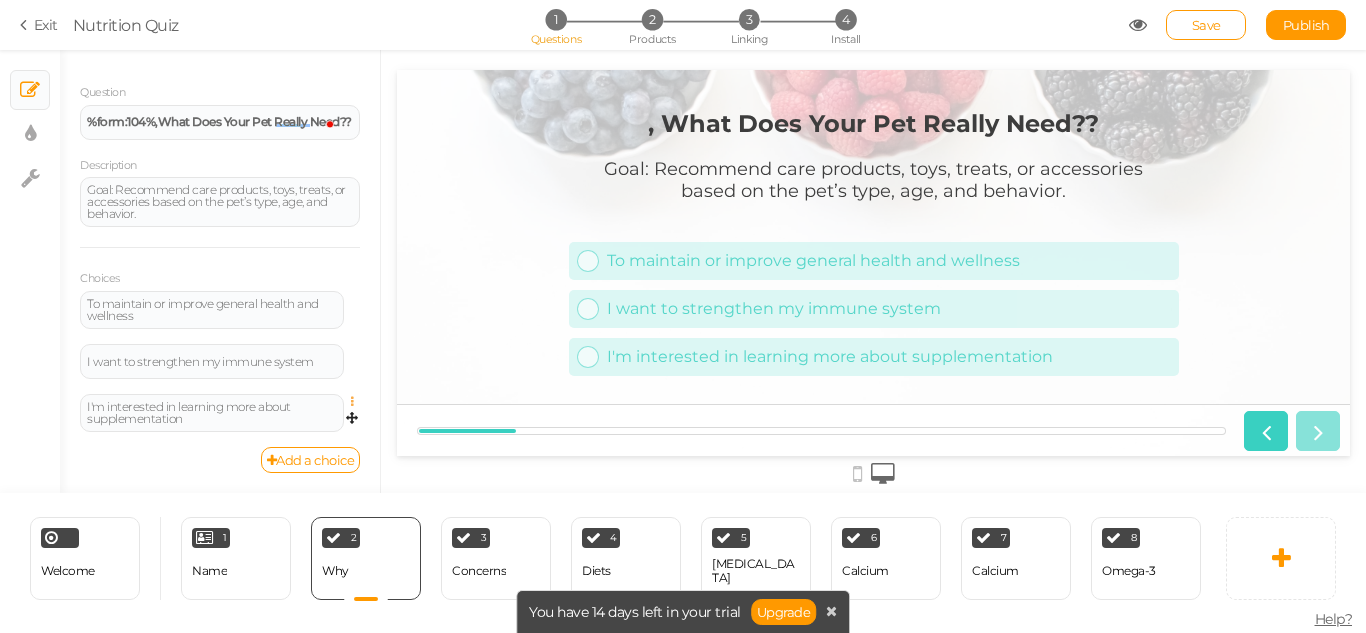 click at bounding box center (357, 402) 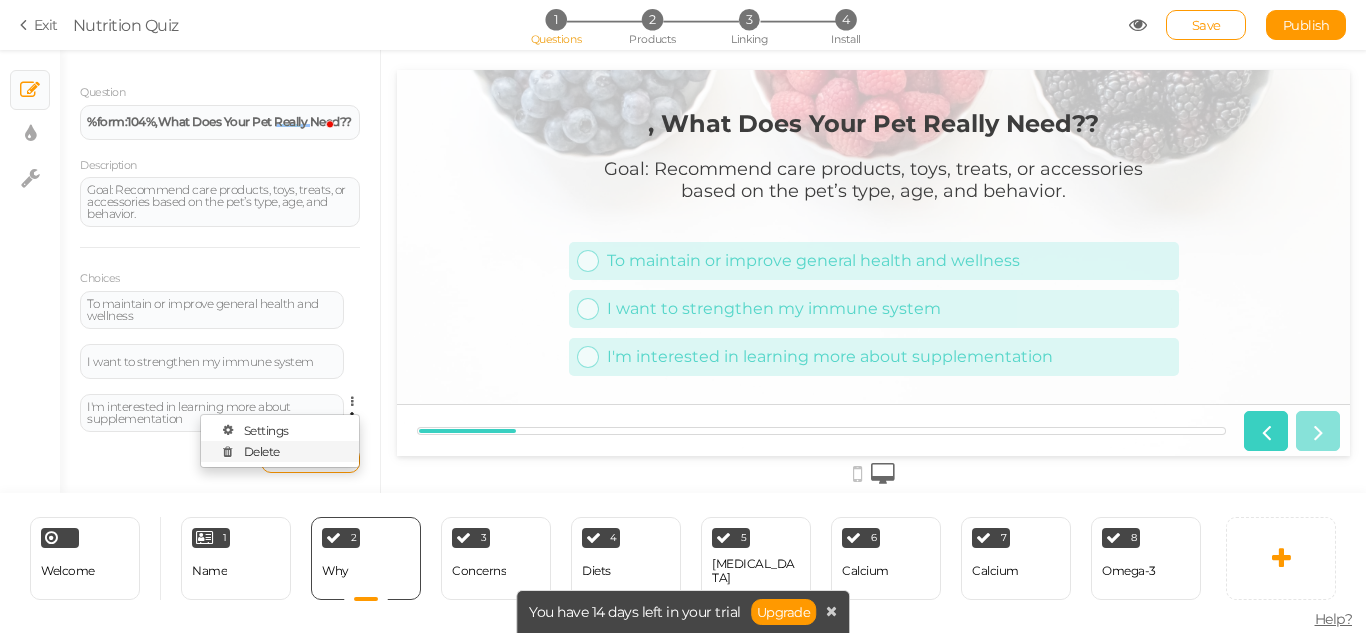 click on "Delete" at bounding box center (280, 451) 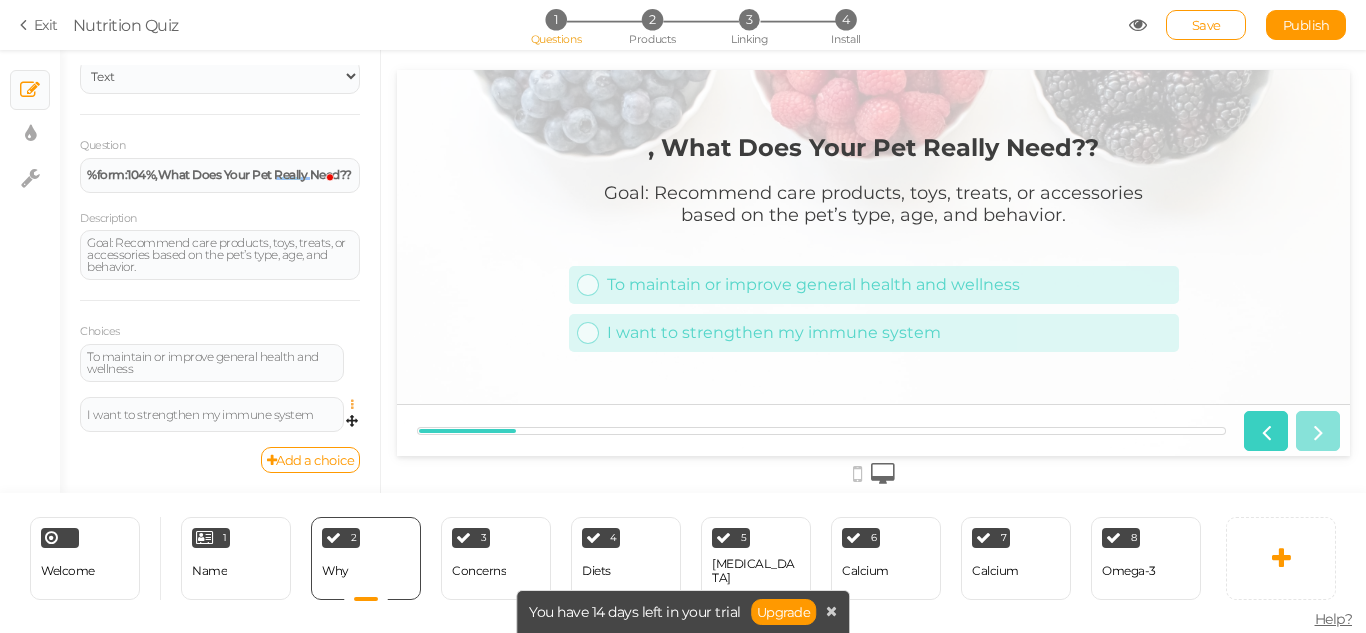 click at bounding box center (357, 405) 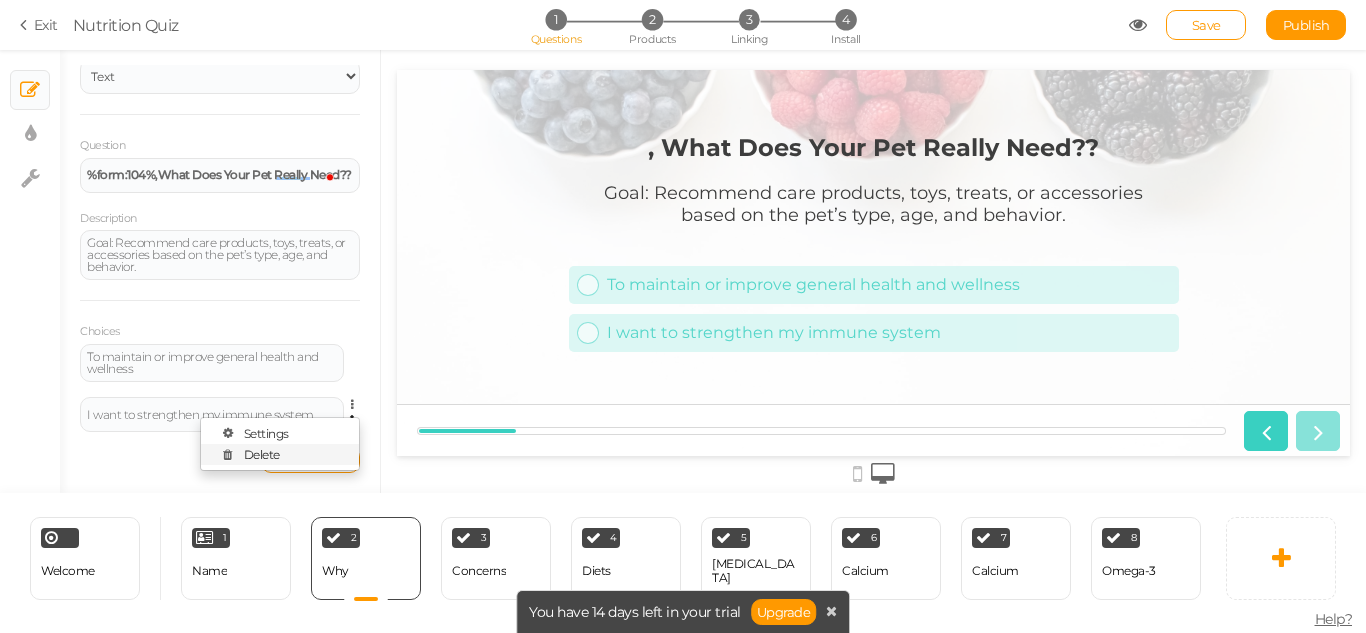 click on "Delete" at bounding box center (280, 454) 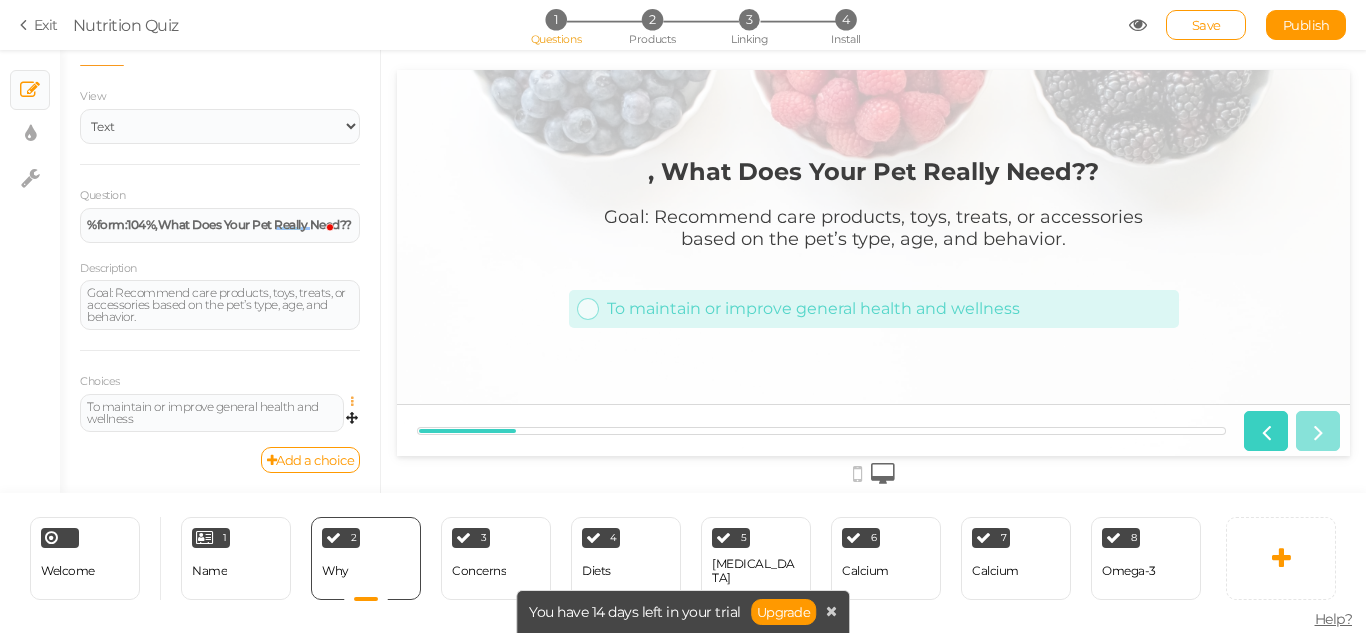 click at bounding box center [357, 402] 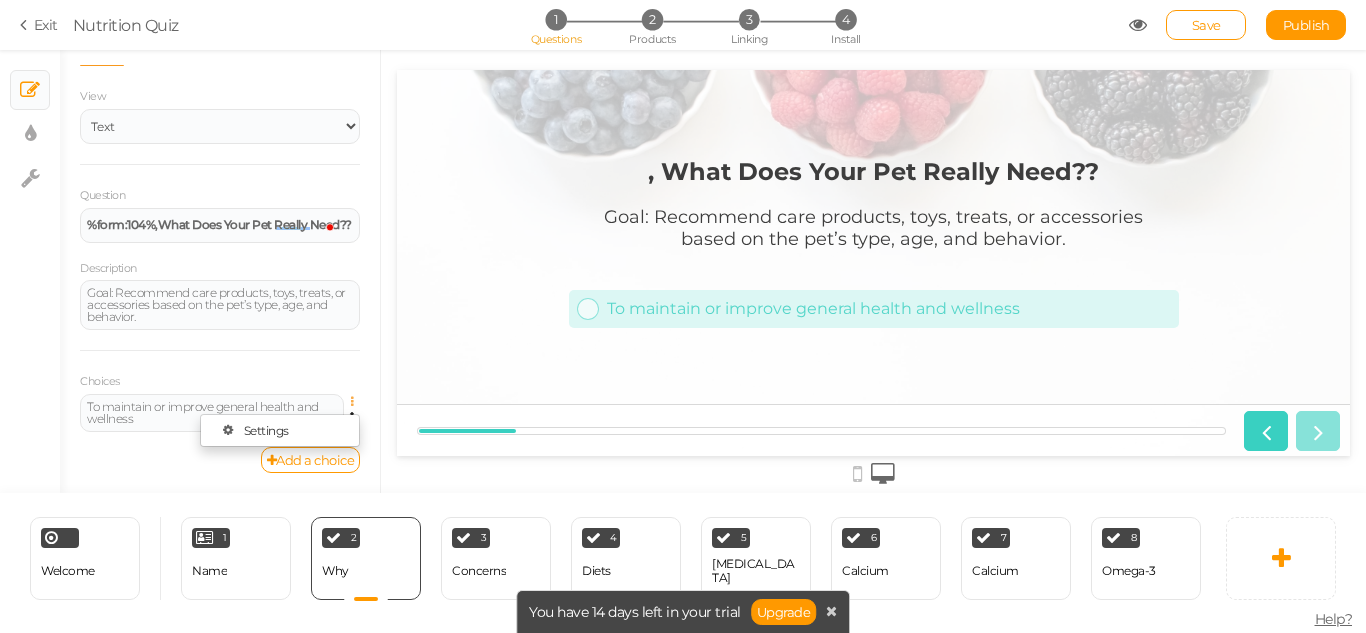 click at bounding box center [357, 402] 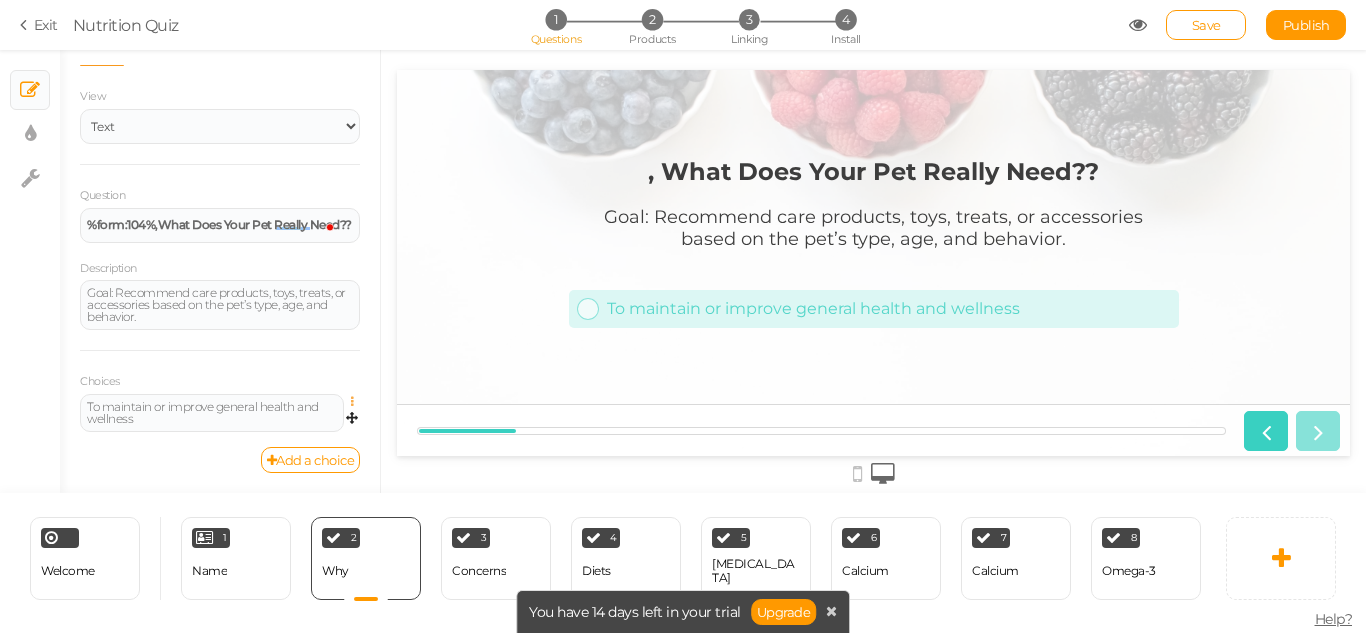 click at bounding box center [357, 402] 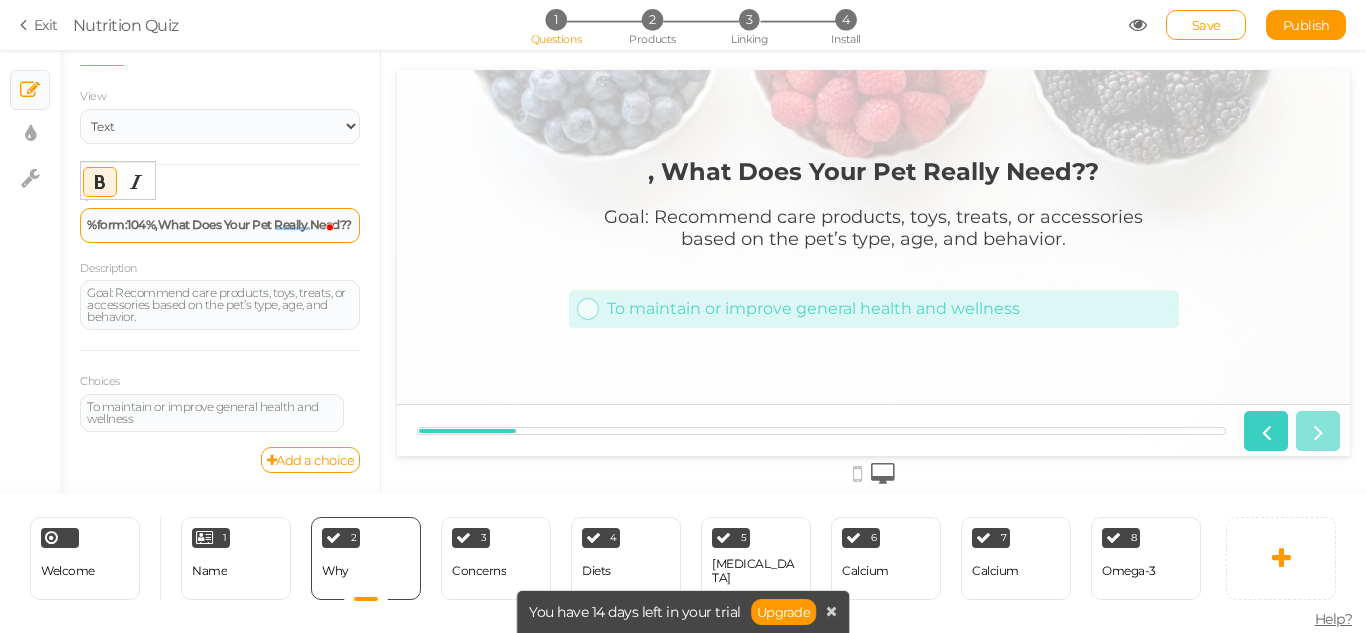 click on "%form:104%,  What Does Your Pet Really Need??" at bounding box center [220, 225] 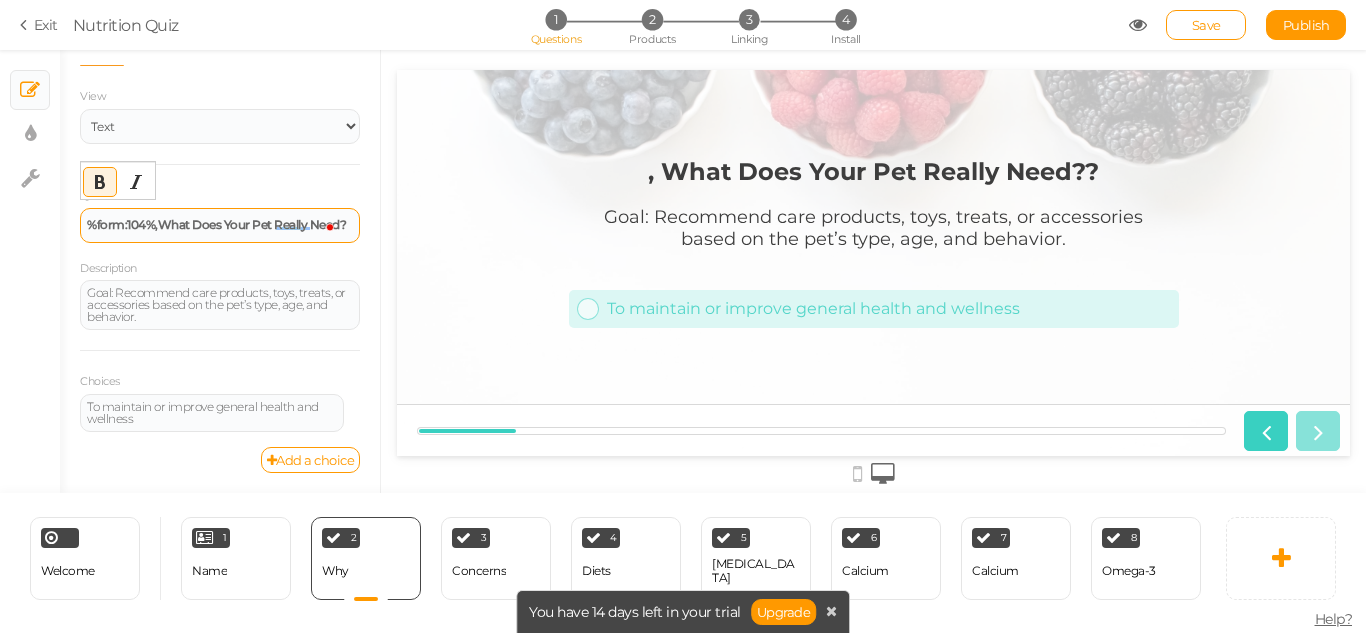 scroll, scrollTop: 37, scrollLeft: 0, axis: vertical 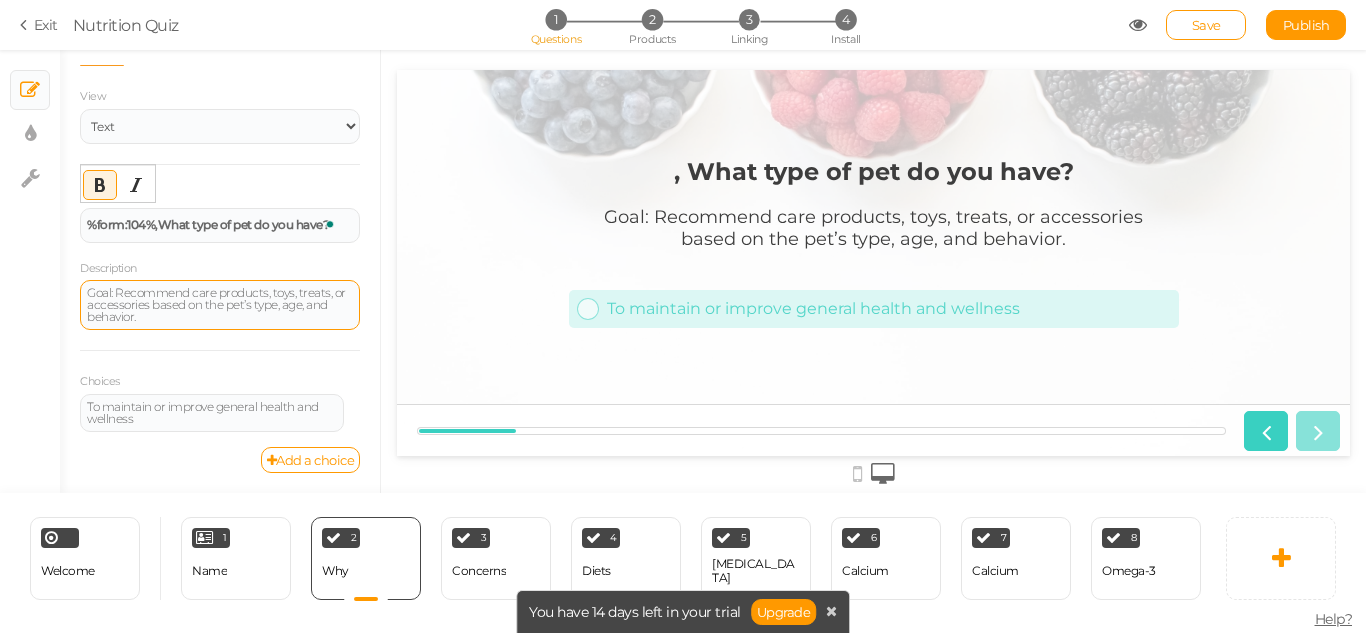 click on "Goal: Recommend care products, toys, treats, or accessories based on the pet’s type, age, and behavior." at bounding box center [220, 305] 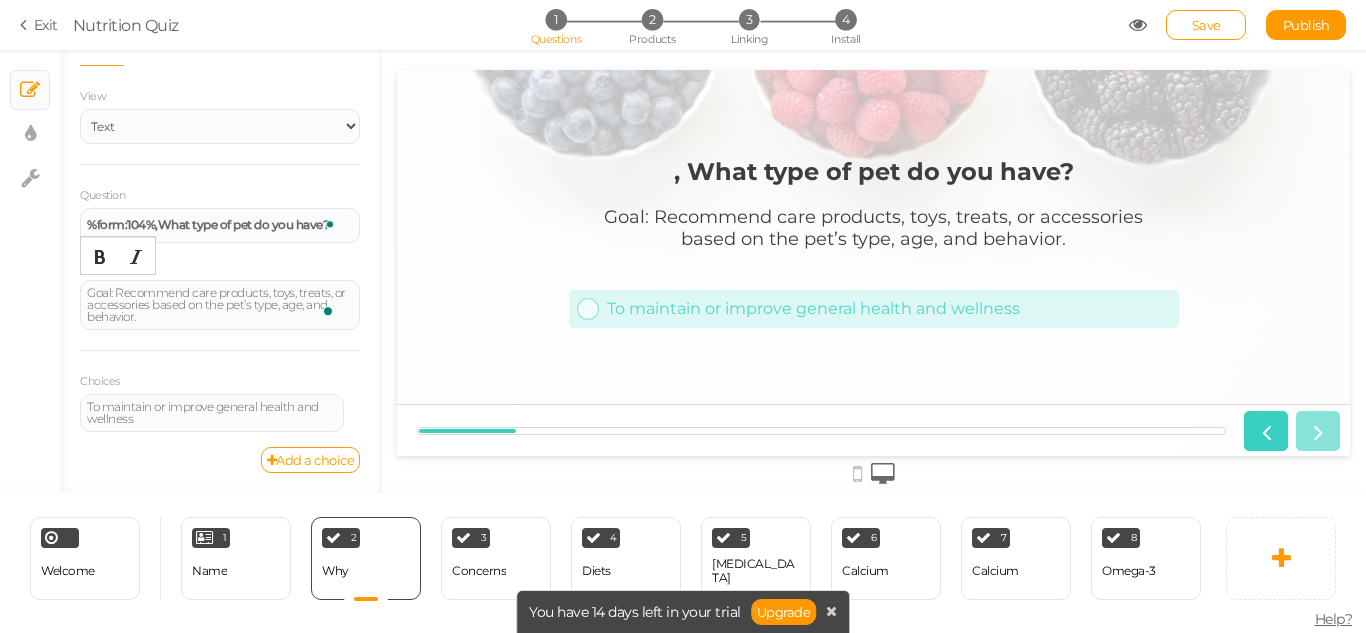 scroll, scrollTop: 37, scrollLeft: 0, axis: vertical 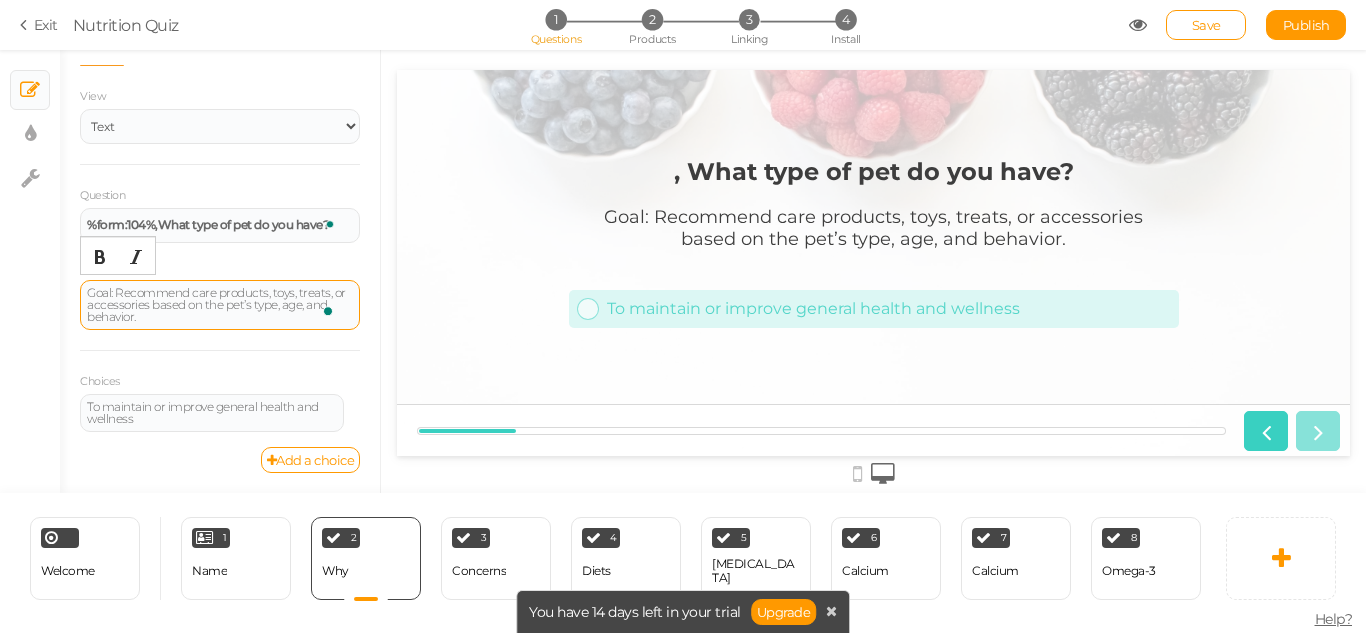 click on "Goal: Recommend care products, toys, treats, or accessories based on the pet’s type, age, and behavior." at bounding box center (220, 305) 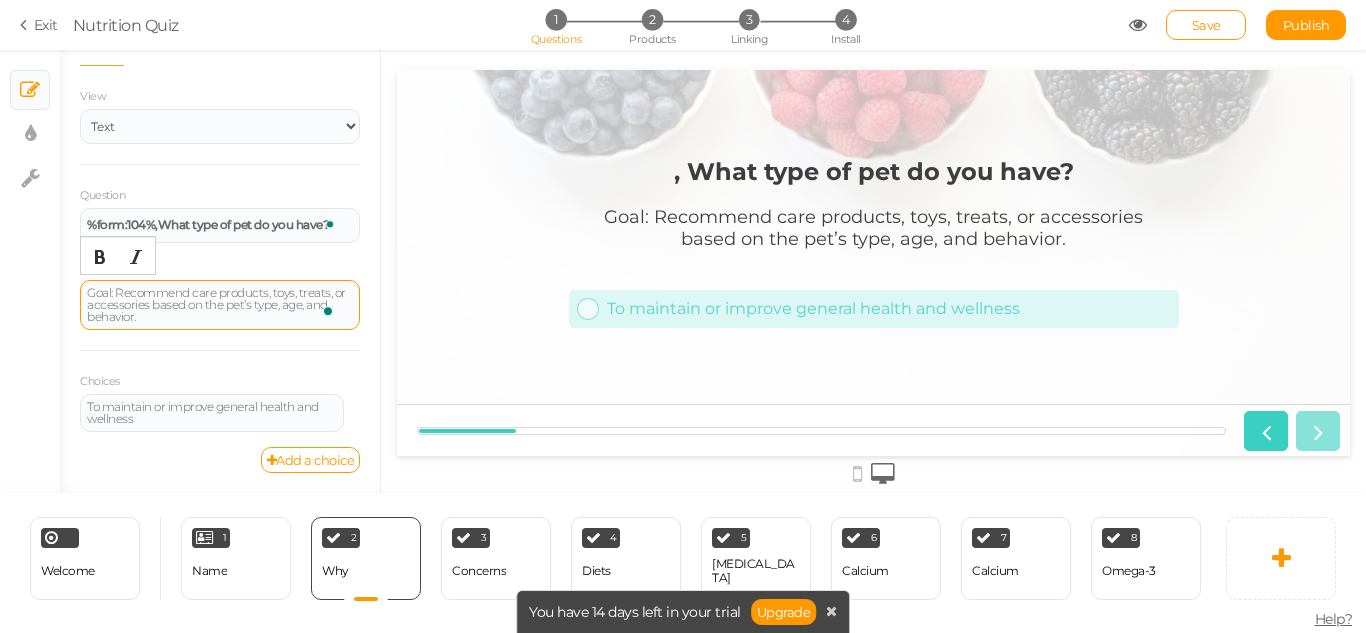 paste 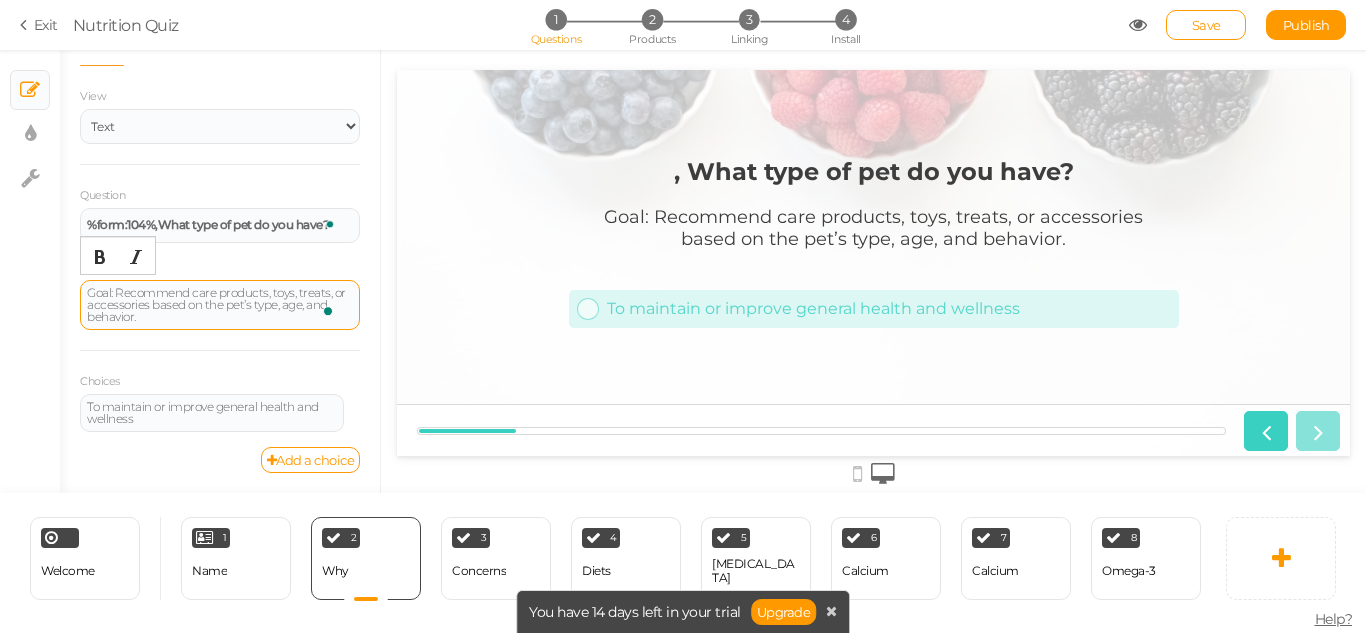 type 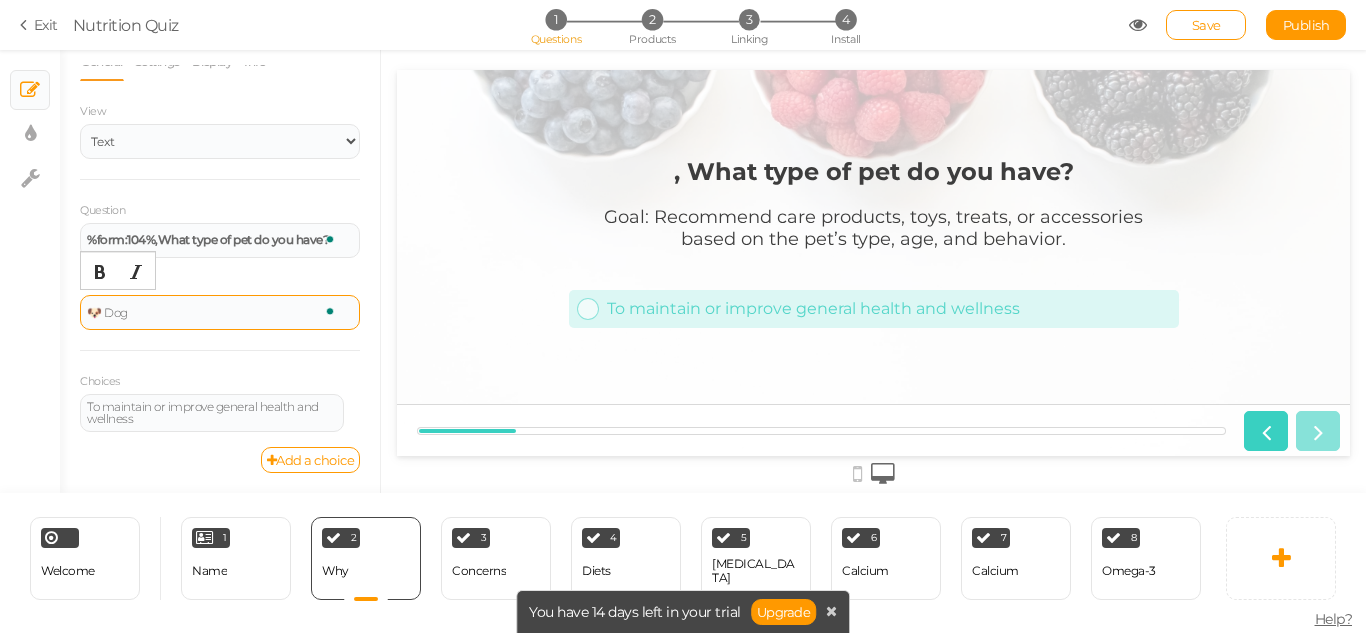scroll, scrollTop: 22, scrollLeft: 0, axis: vertical 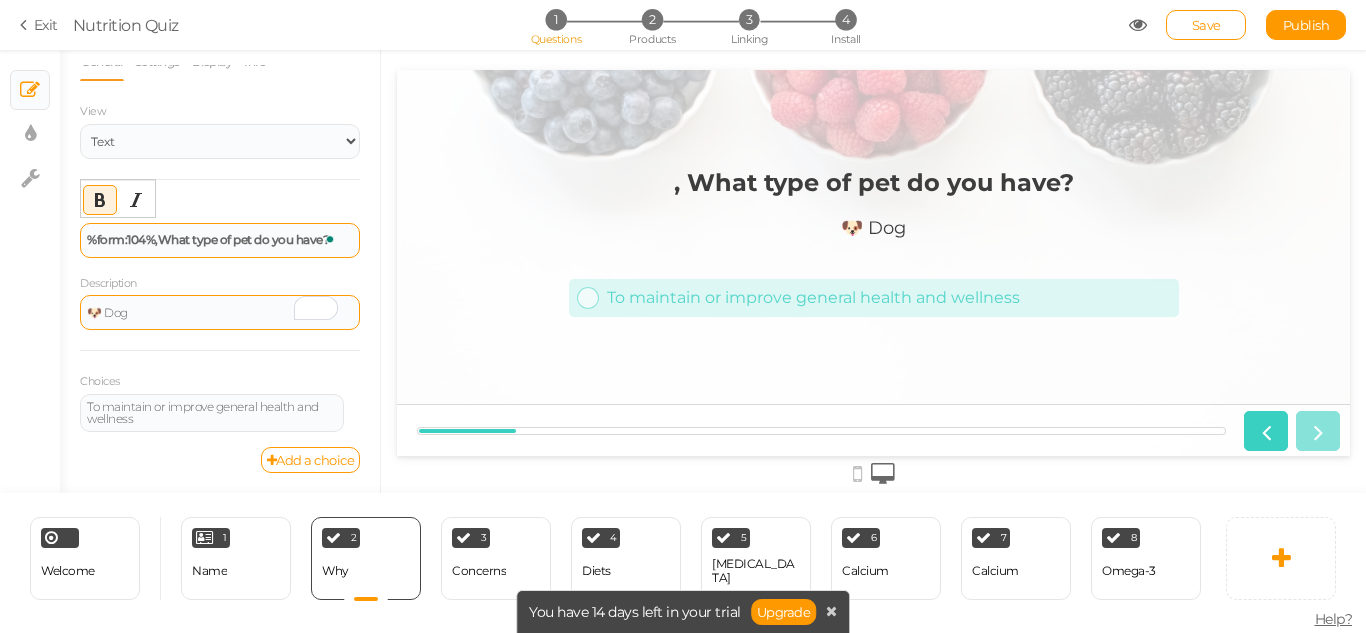click on "%form:104%,  What type of pet do you have?" at bounding box center [208, 239] 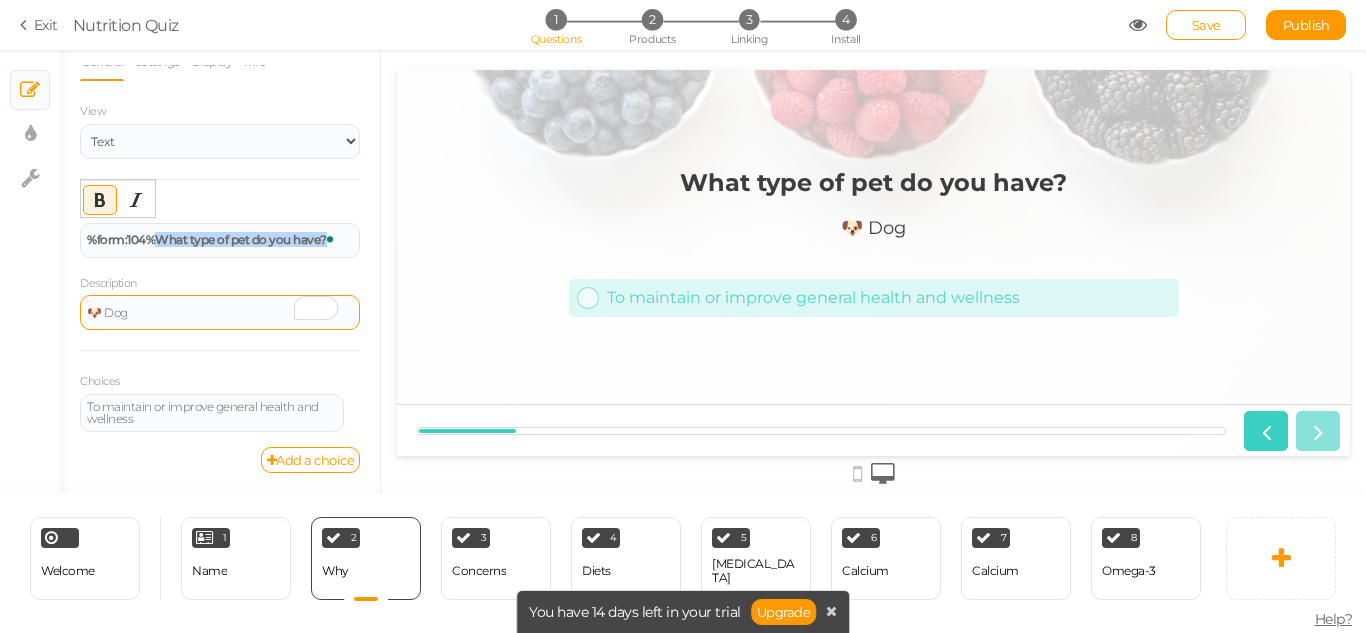 drag, startPoint x: 159, startPoint y: 236, endPoint x: 351, endPoint y: 247, distance: 192.31485 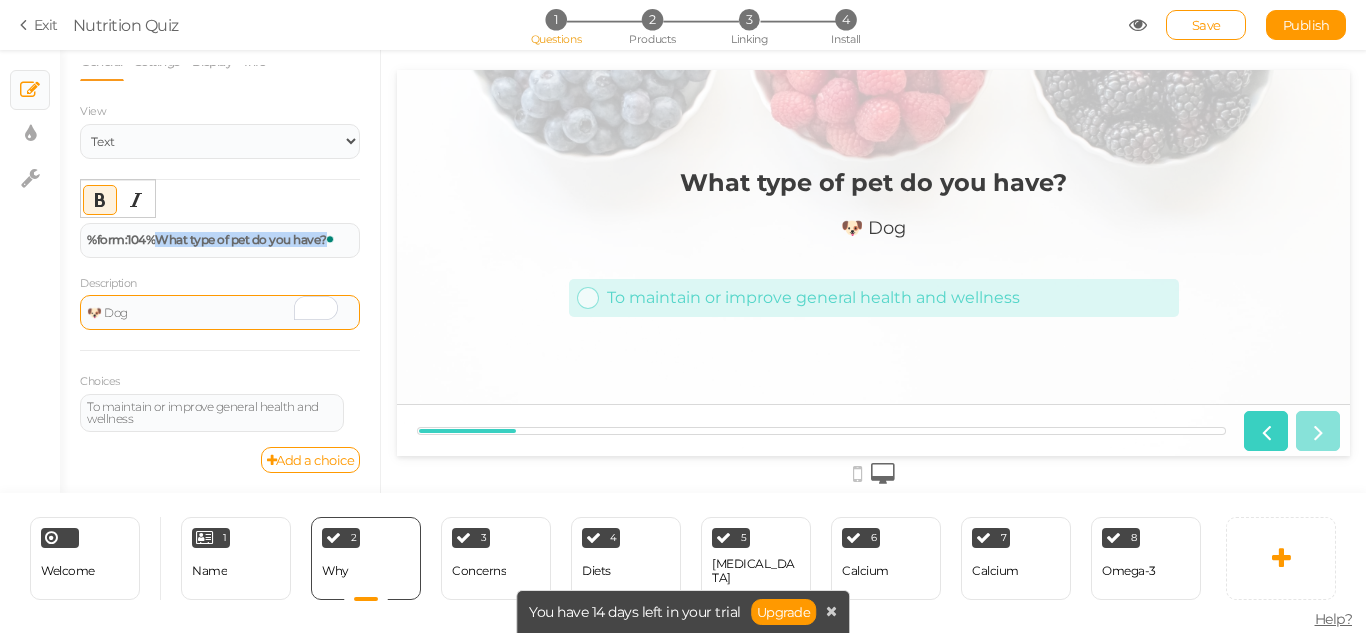 click on "General
Settings
Display
Info
View     Text Images Slider Dropdown                                 Question   %form:104%  What type of pet do you have?                         Description   🐶 Dog                                                     Choices                 To maintain or improve general health and wellness                         Settings                                          Add a choice
Optional    Allows skipping this slide.           Select a maximum number of choices     No limit   1   2   3   4   5   6   7   8   9   10                  Disable autoadvance    Disables auto-advance for this slide.           Admin name   Why
Background color         Set
11pt         p   Optionally, write here a help text for the slide." at bounding box center [220, 279] 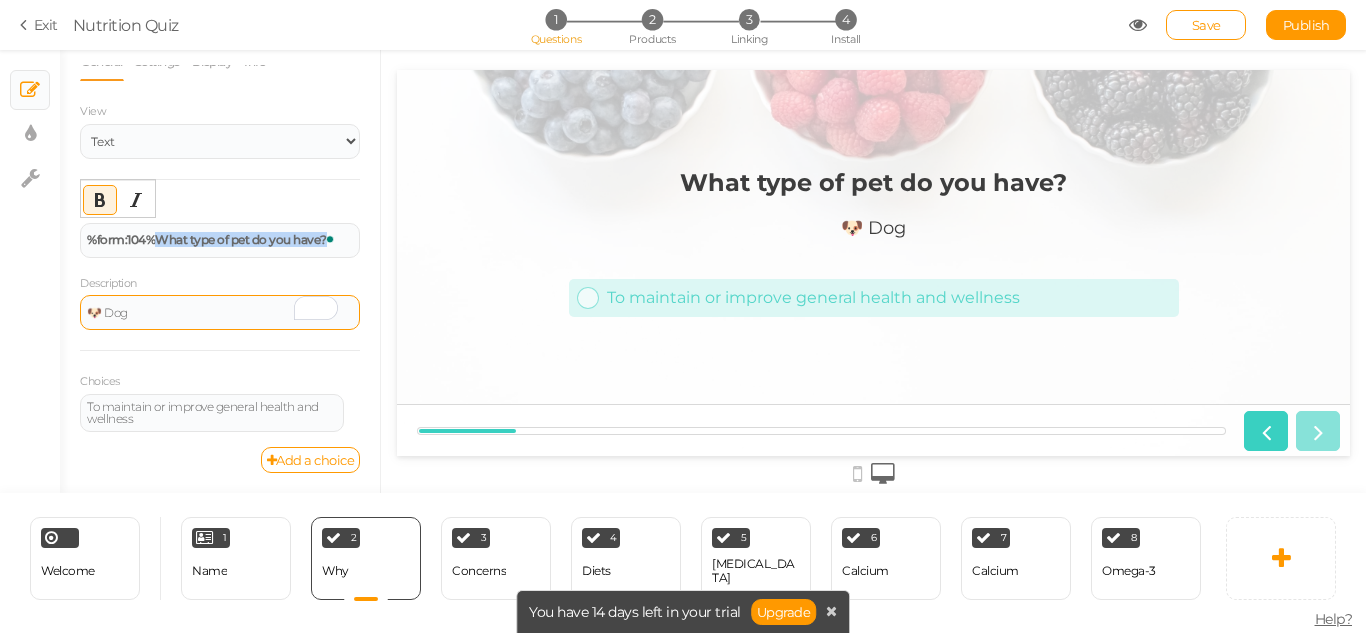 copy on "What type of pet do you have?" 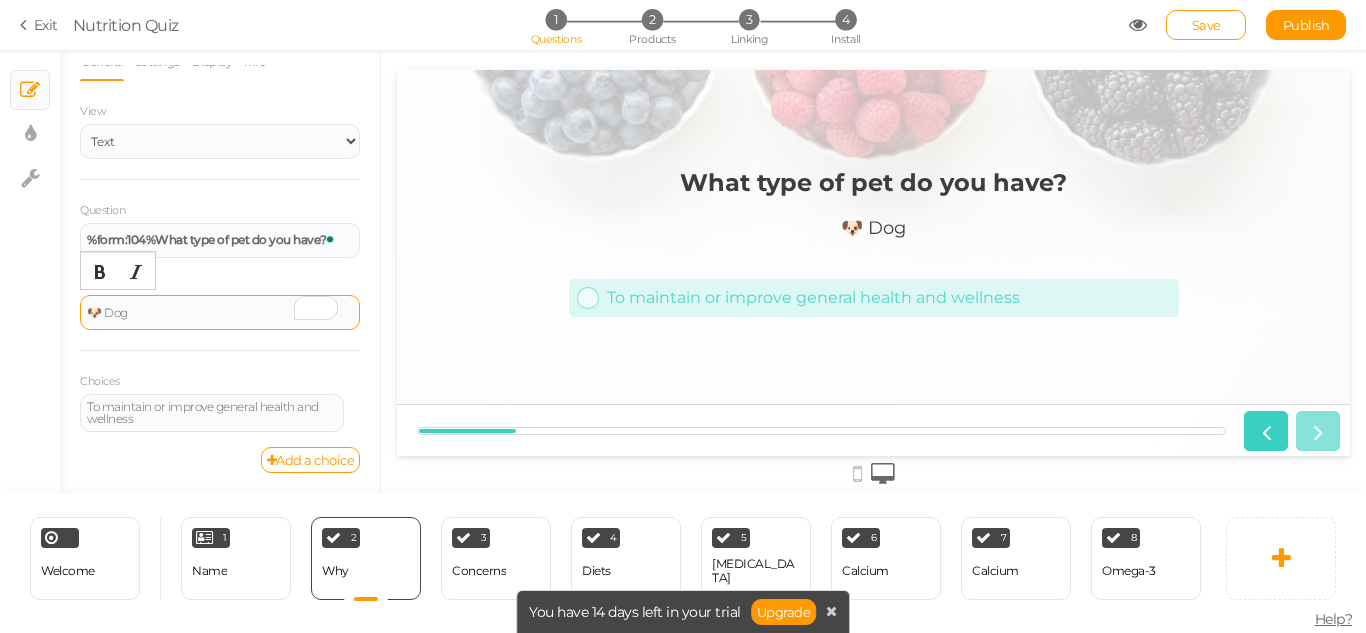 click on "🐶 Dog" at bounding box center (220, 313) 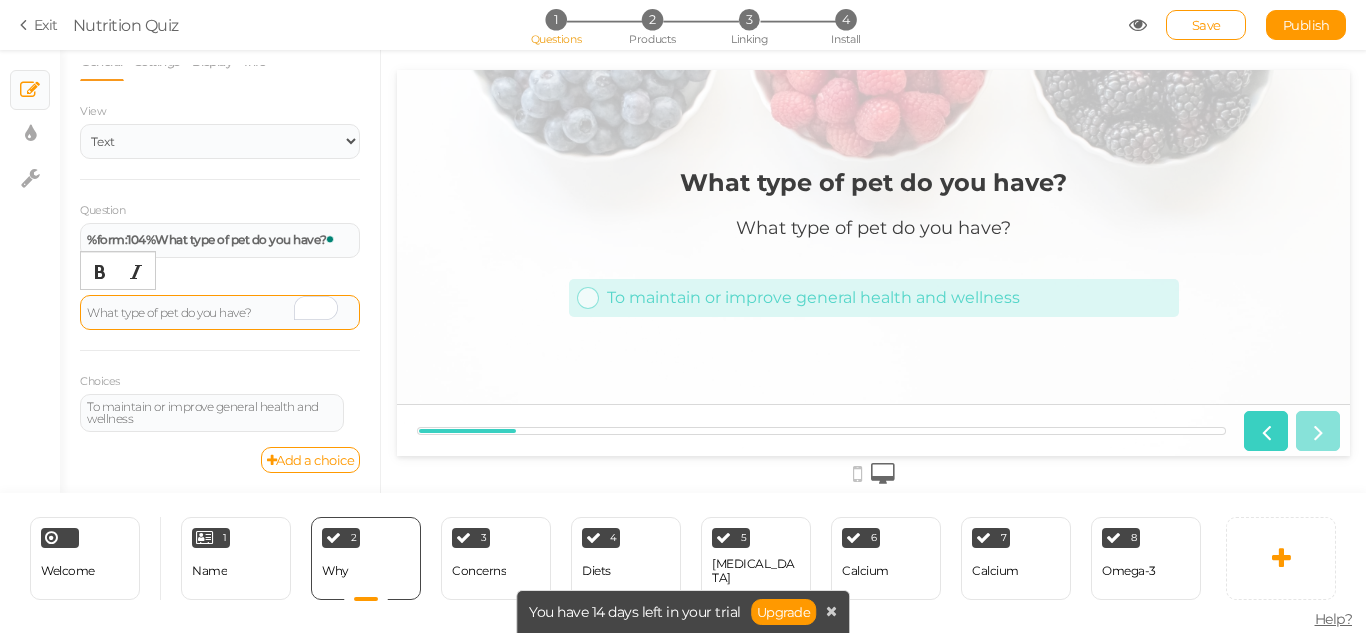 scroll, scrollTop: 0, scrollLeft: 0, axis: both 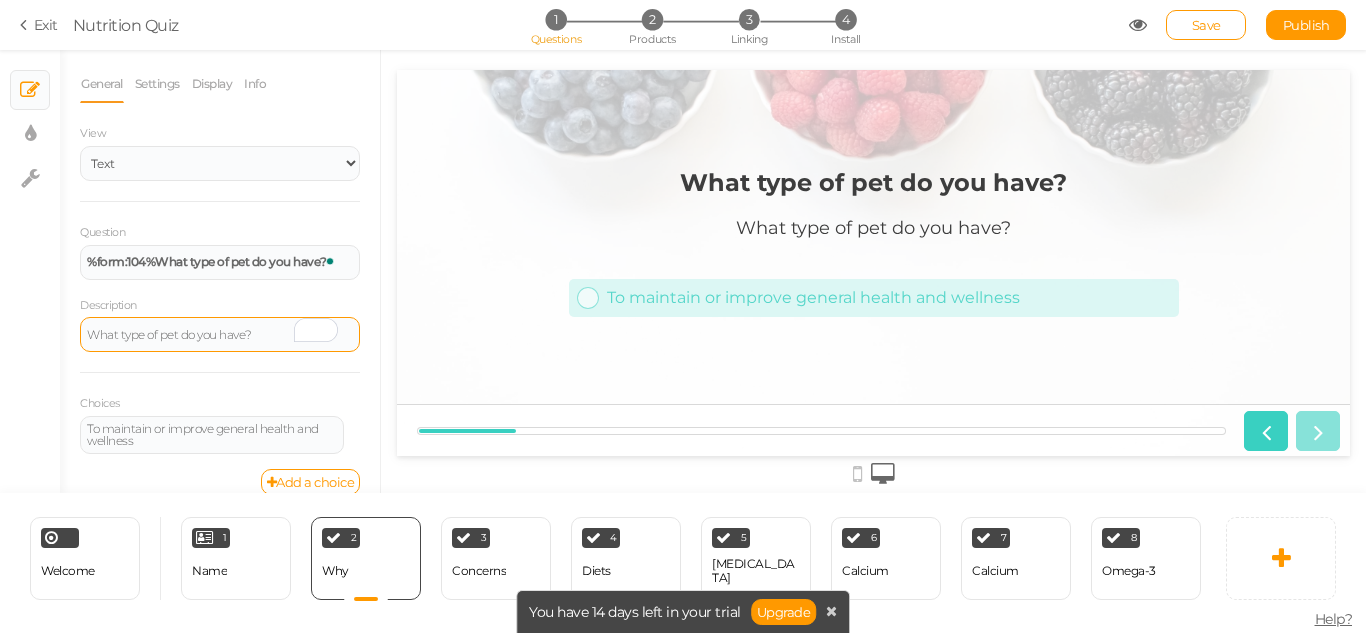 click at bounding box center (329, 261) 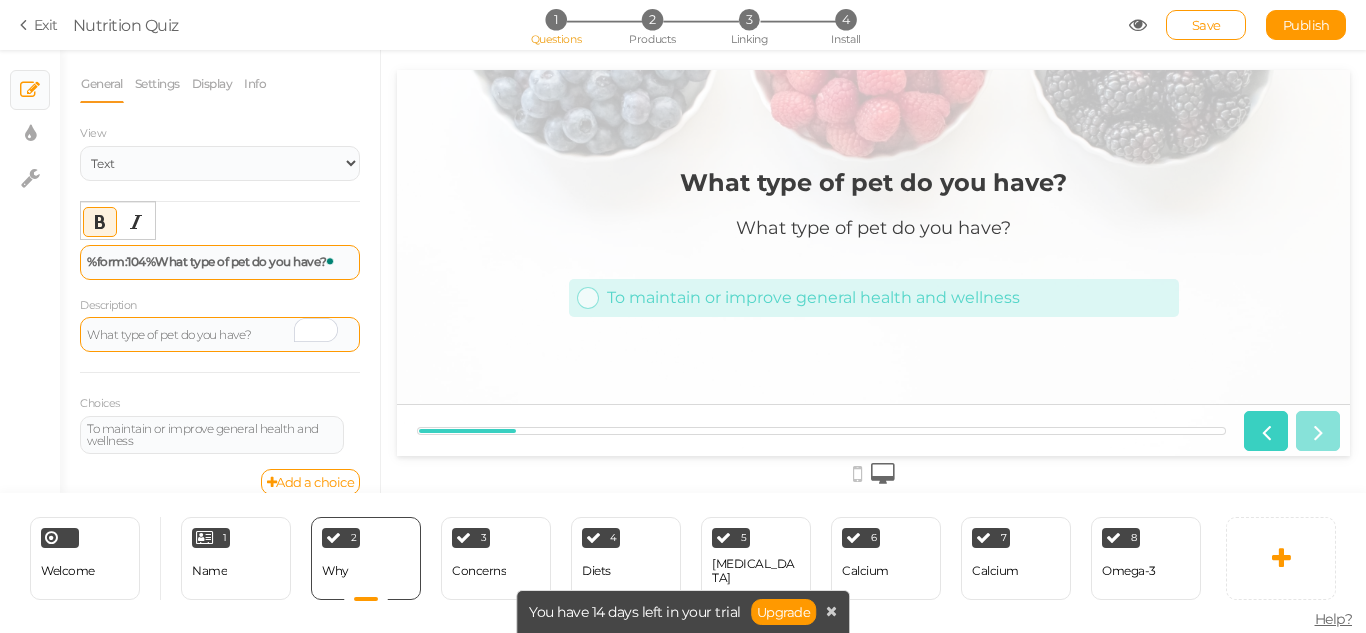 click on "%form:104%  What type of pet do you have?" at bounding box center (207, 261) 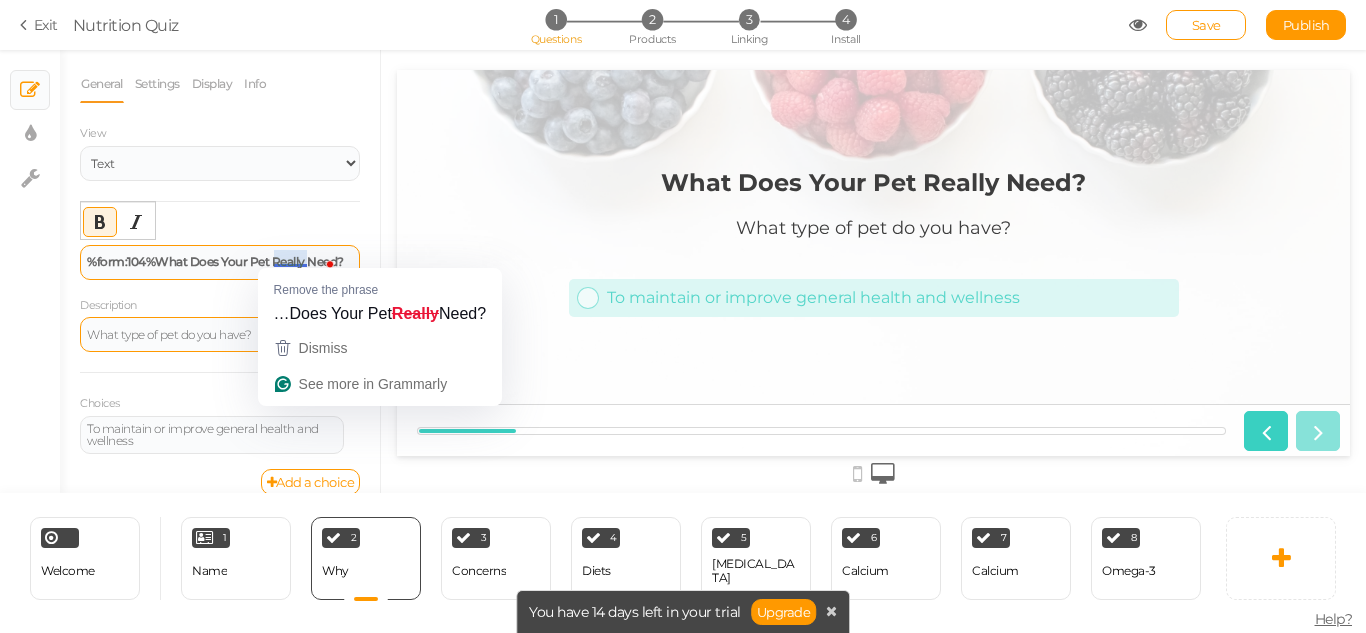 click on "%form:104%  What Does Your Pet Really Need?" at bounding box center (215, 261) 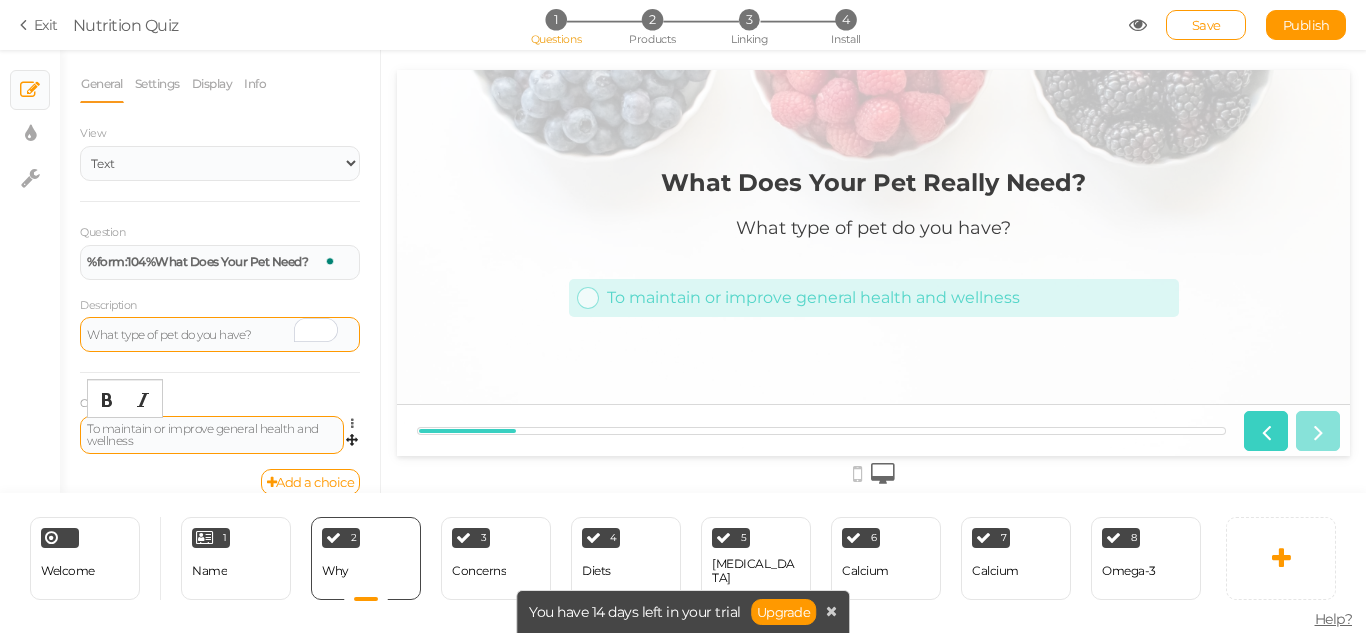 click on "To maintain or improve general health and wellness" at bounding box center [212, 435] 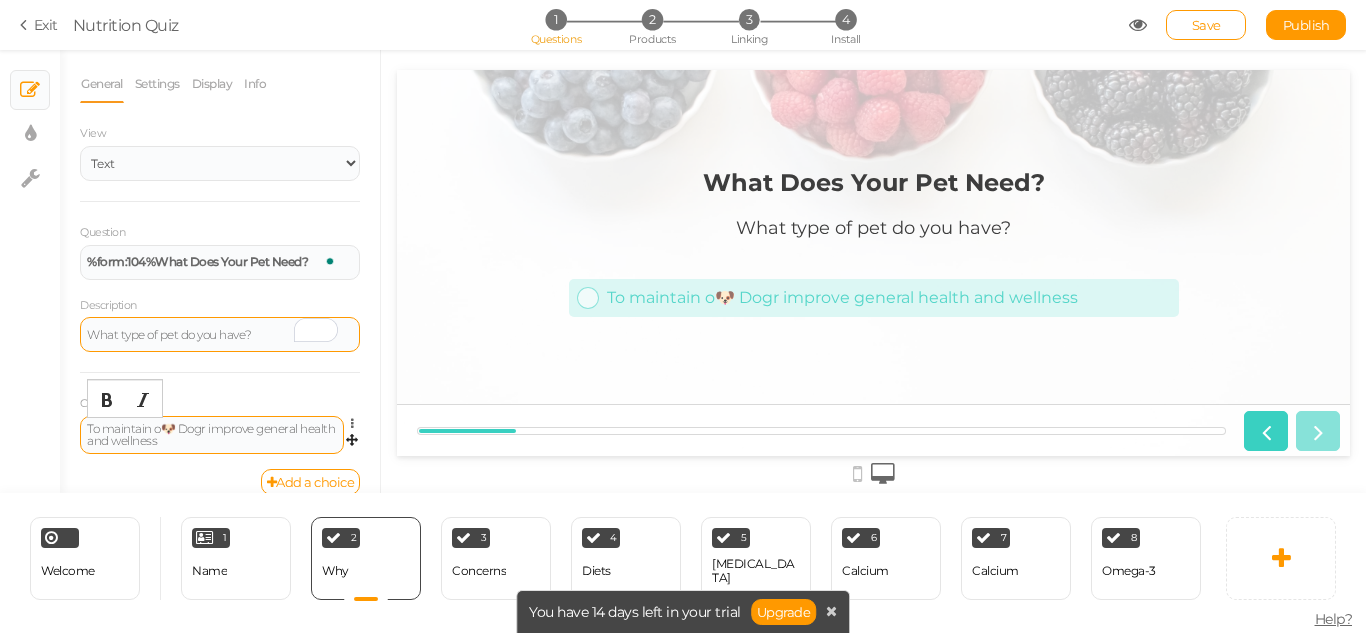 click on "To maintain o 🐶 Dogr improve general health and wellness" at bounding box center (212, 435) 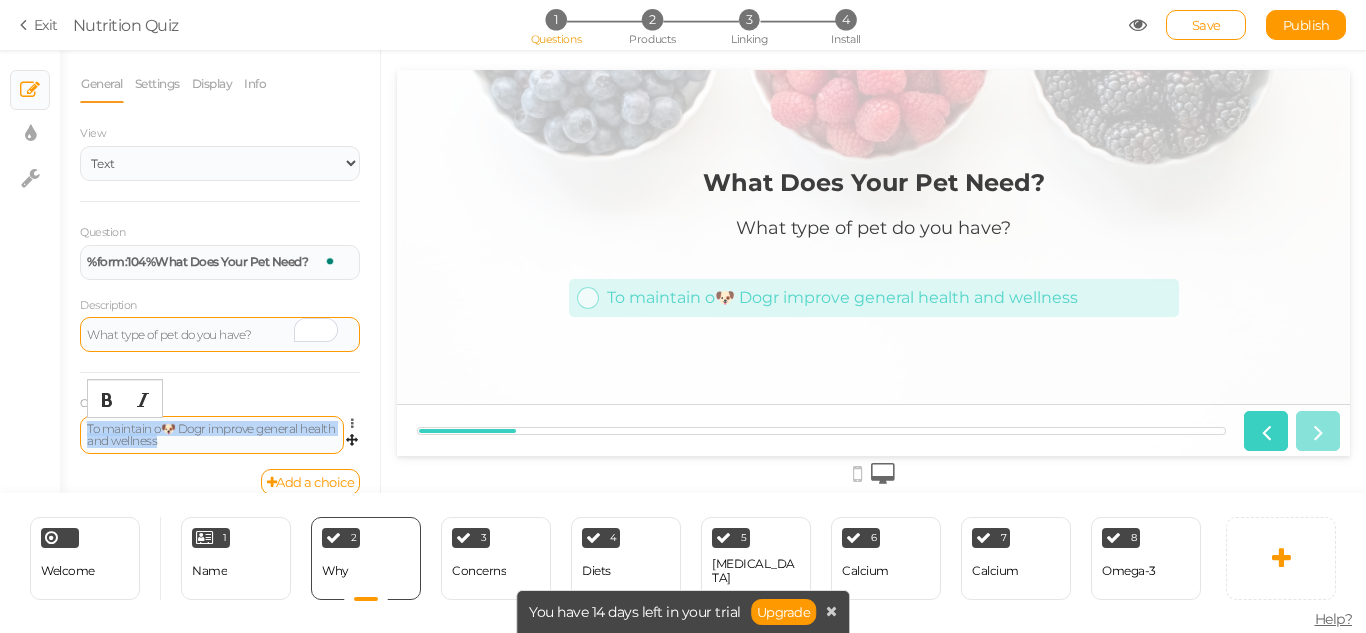 paste 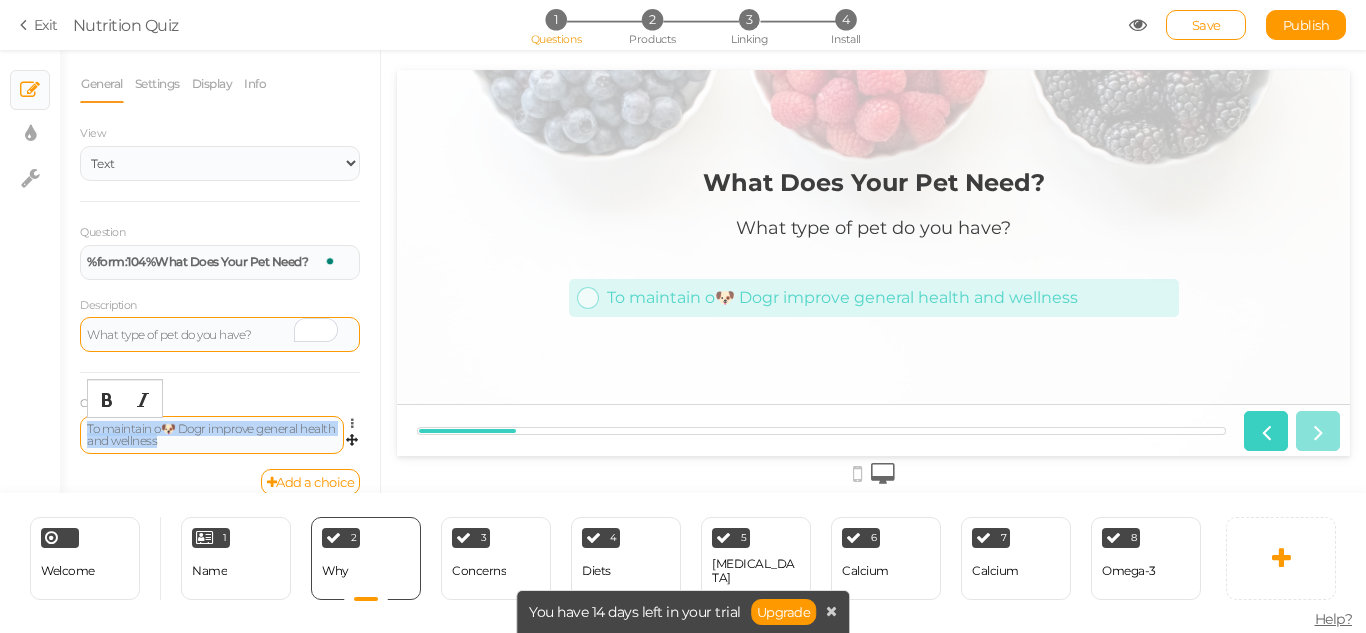 type 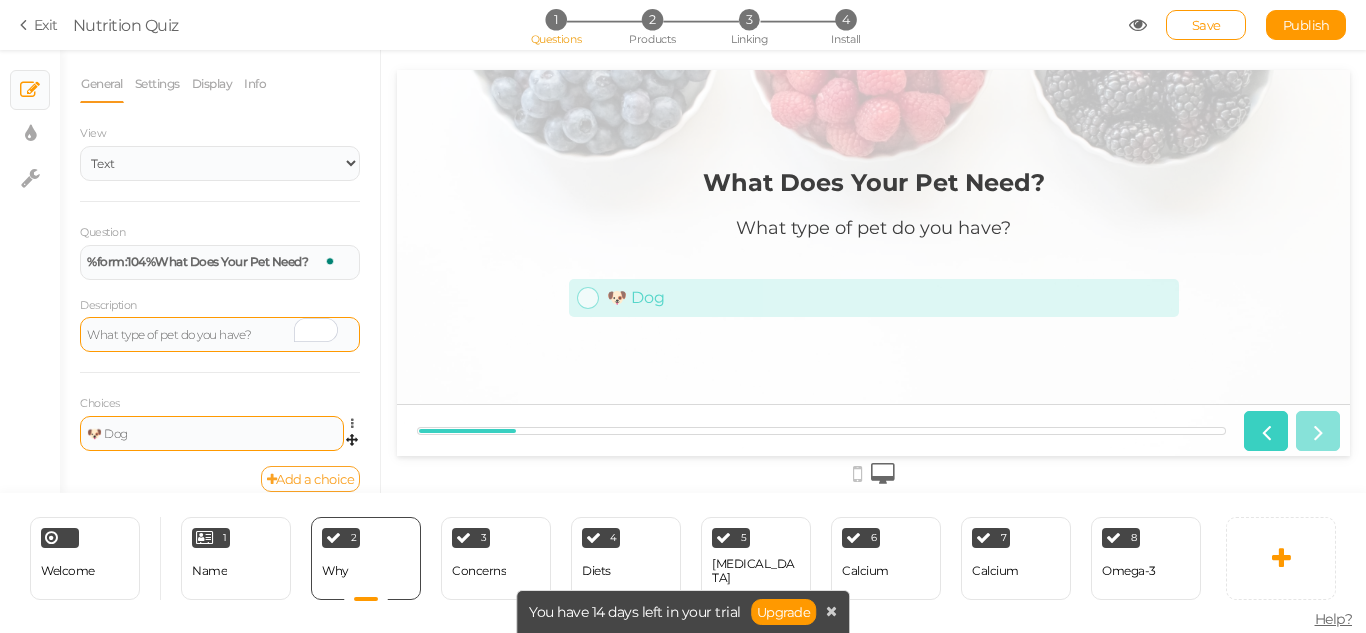 click on "Add a choice" at bounding box center (311, 479) 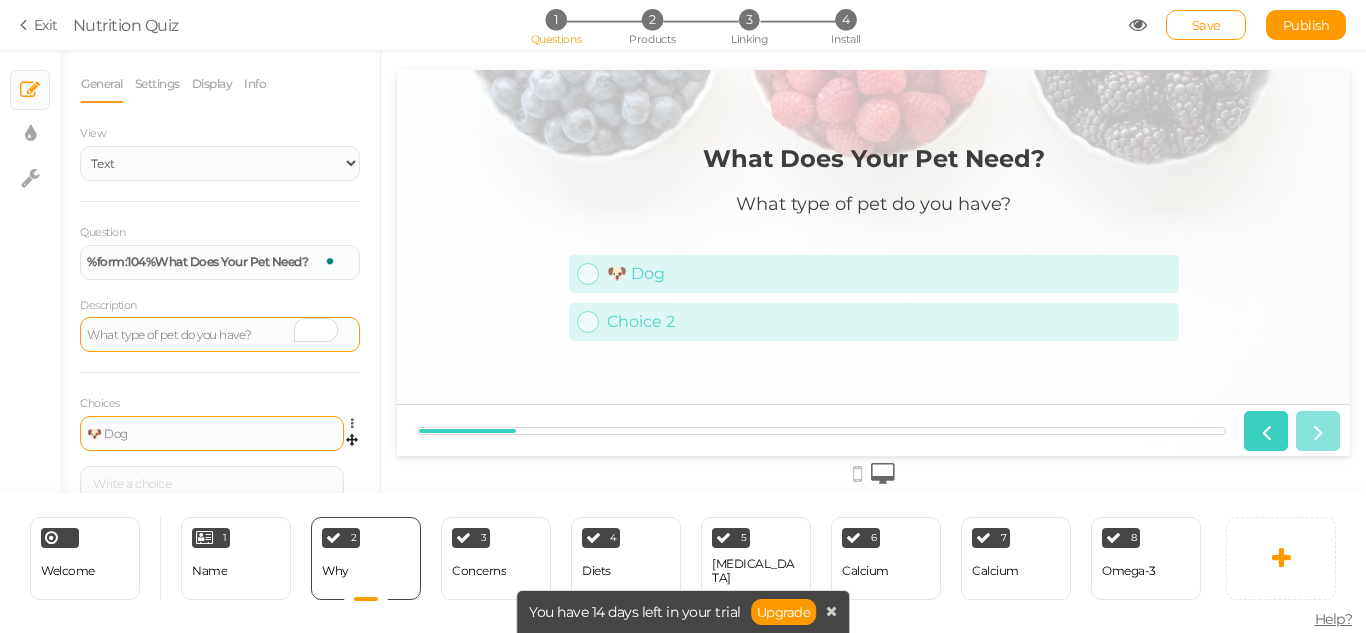 scroll, scrollTop: 69, scrollLeft: 0, axis: vertical 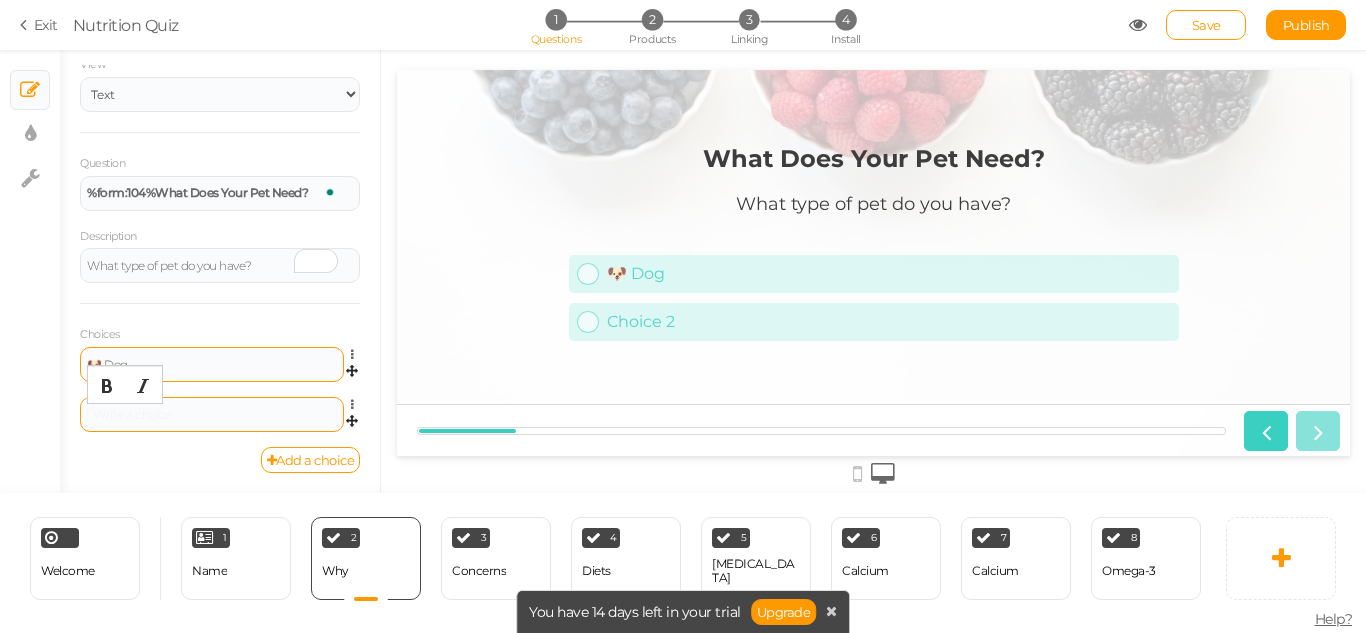 click at bounding box center [212, 415] 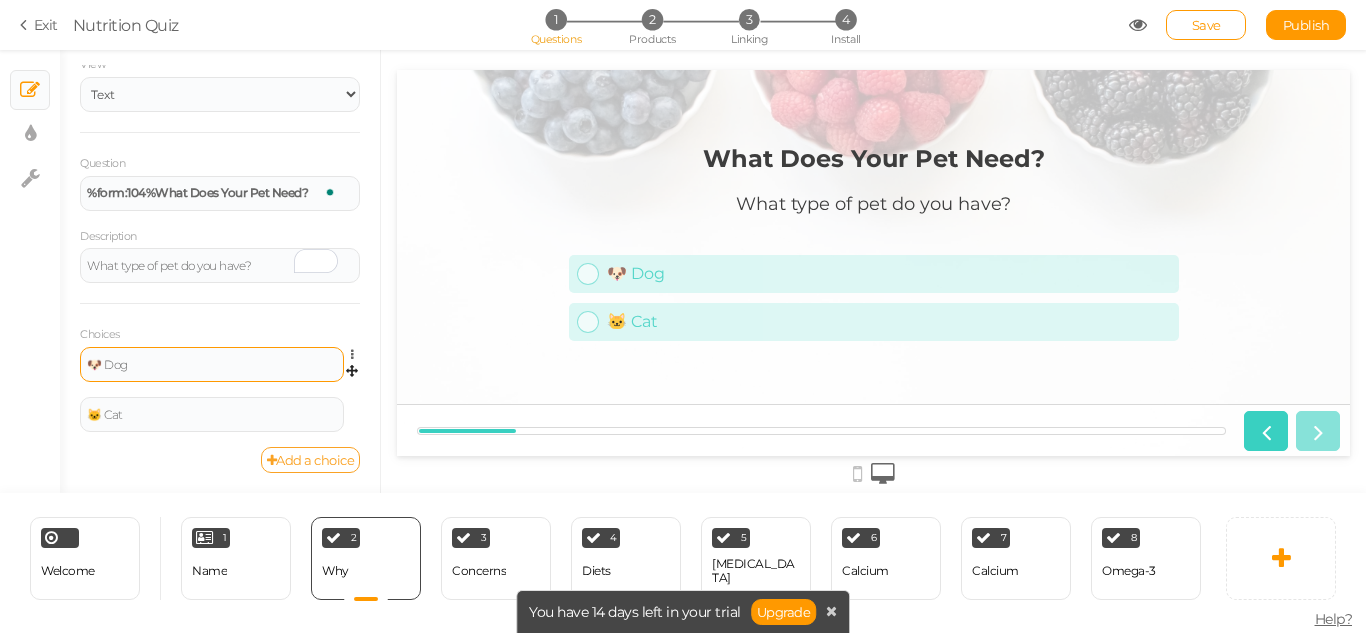 click on "Add a choice" at bounding box center [311, 460] 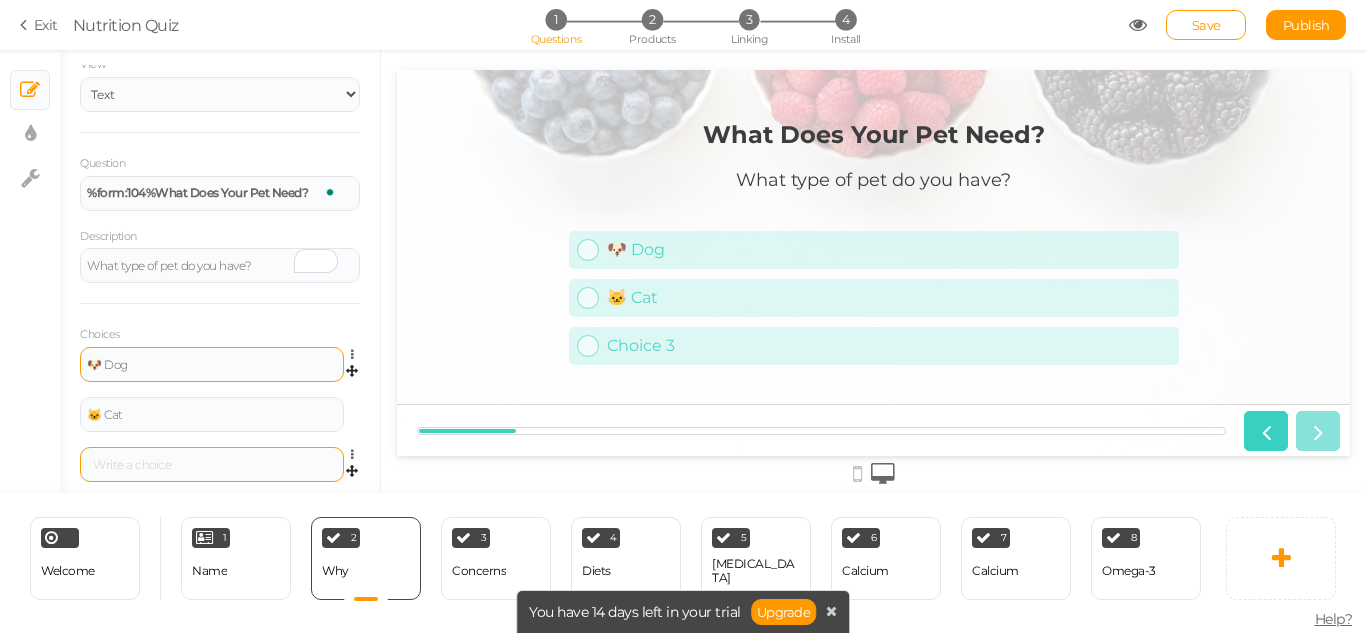 click at bounding box center (212, 464) 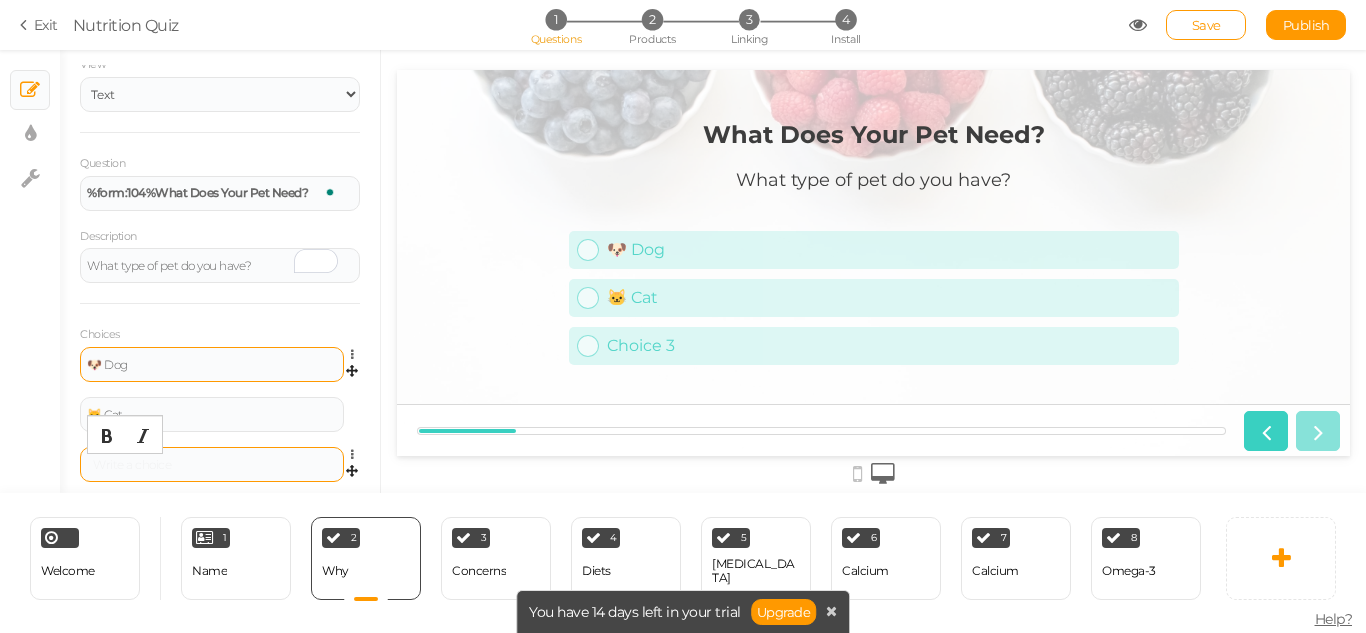 click at bounding box center [212, 465] 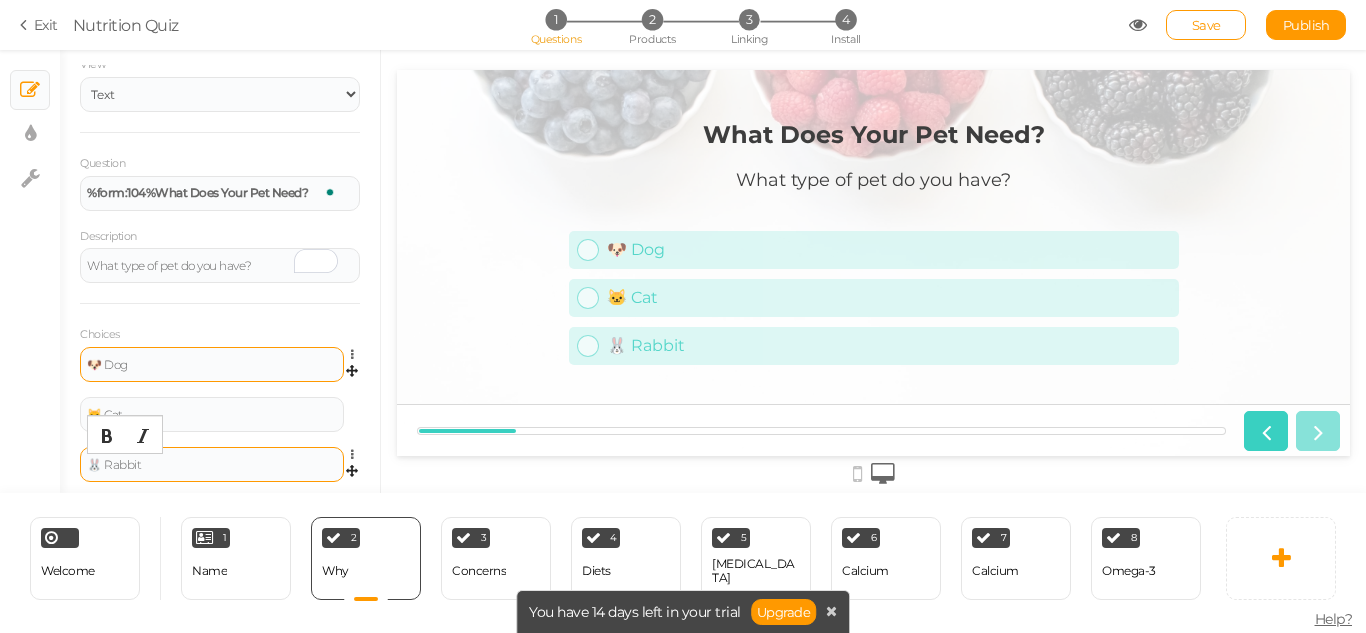 scroll, scrollTop: 119, scrollLeft: 0, axis: vertical 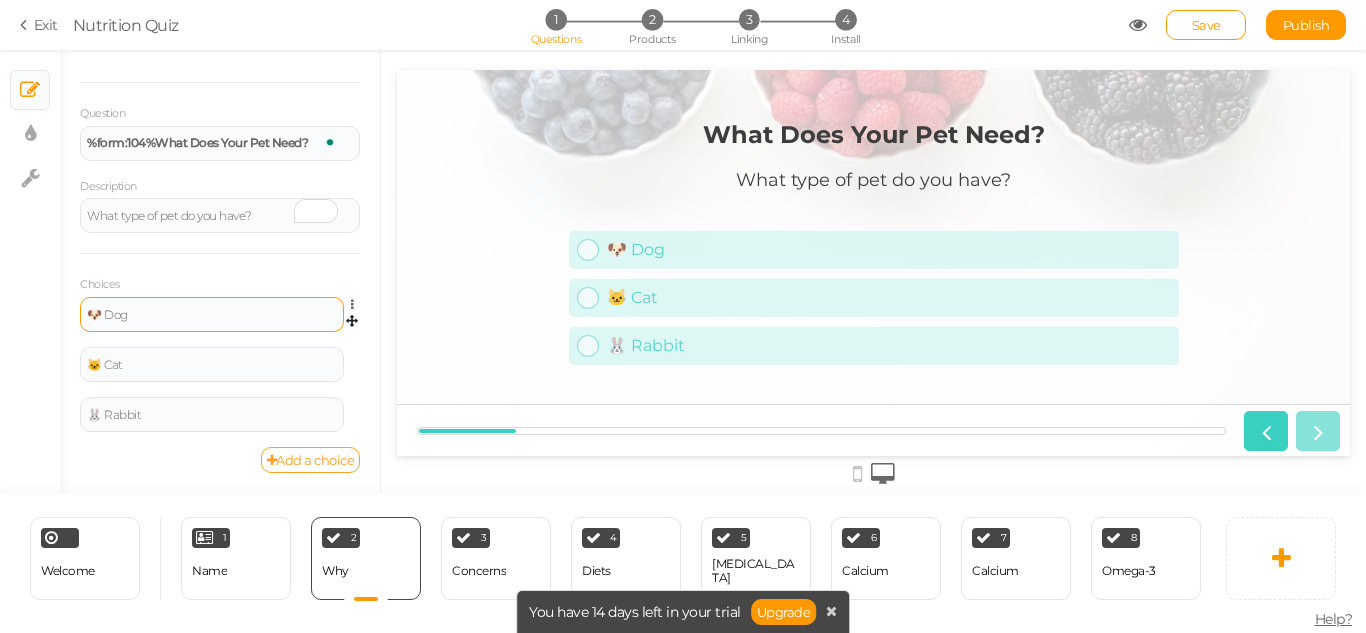 click on "Add a choice" at bounding box center (311, 460) 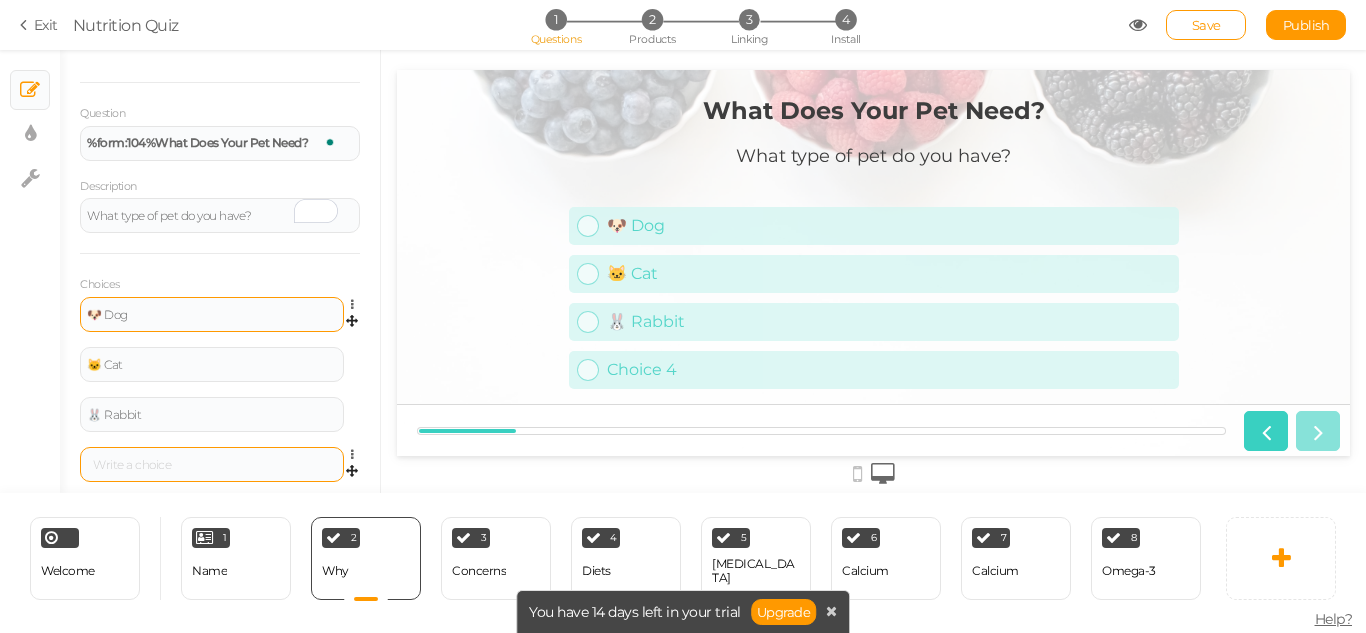 click at bounding box center (212, 464) 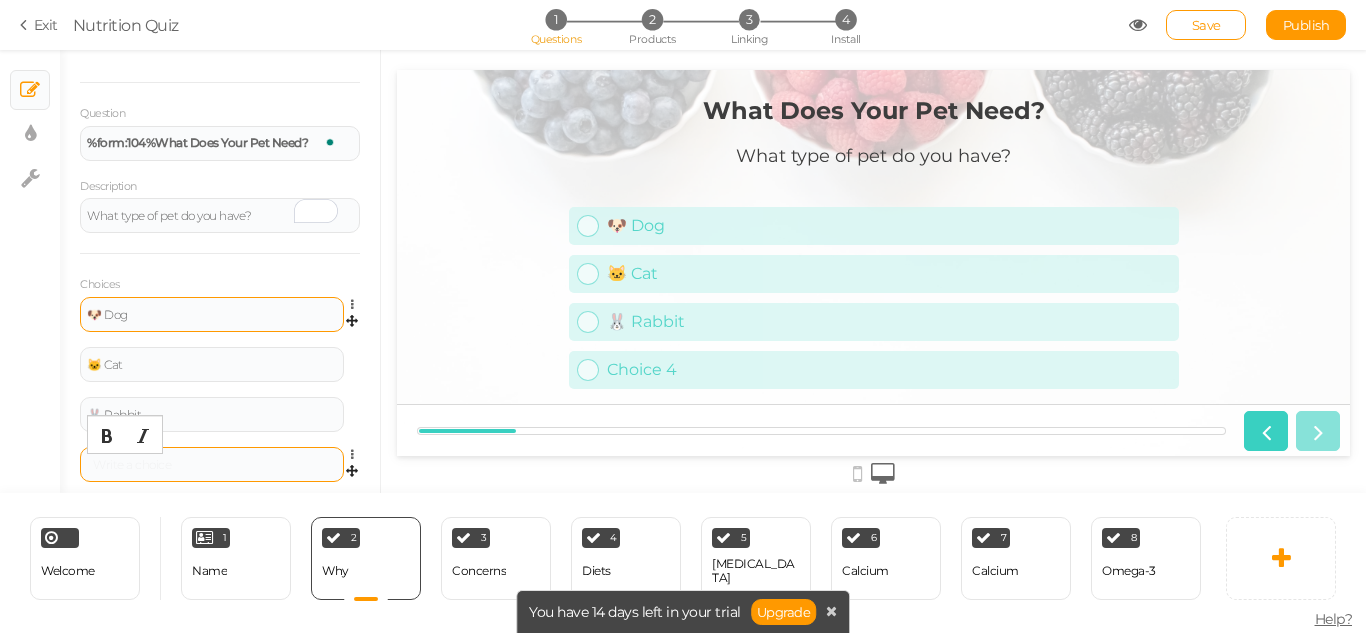 click at bounding box center (212, 465) 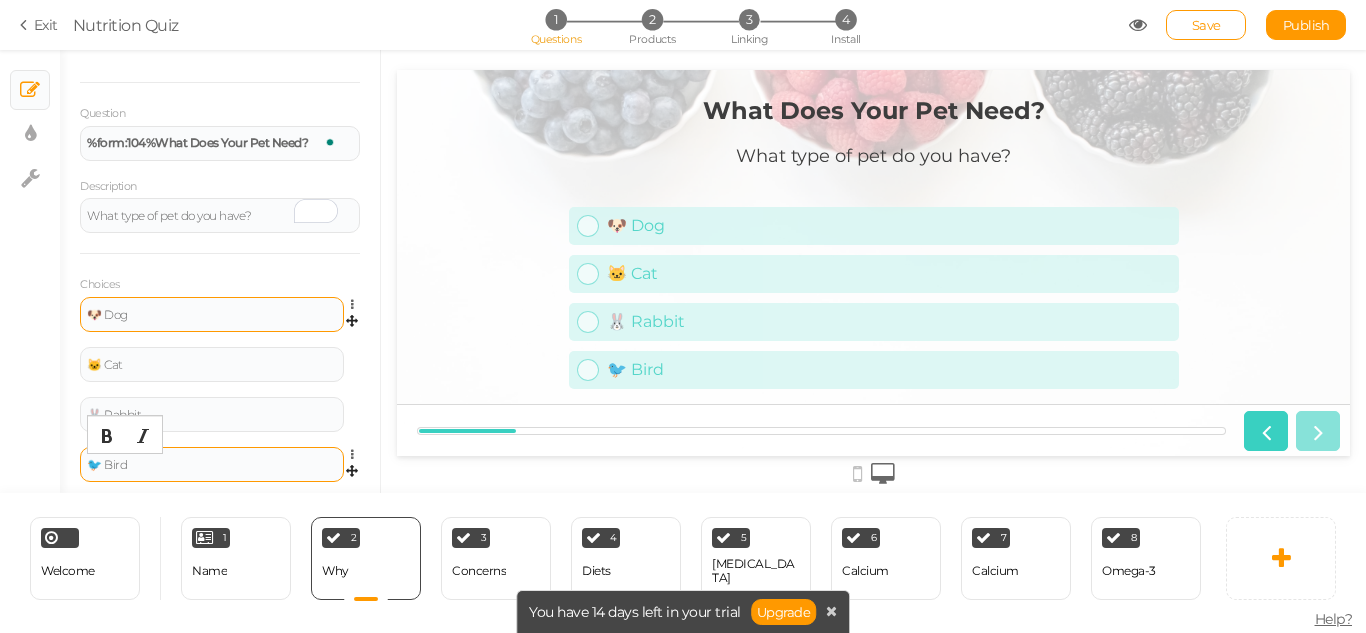 scroll, scrollTop: 169, scrollLeft: 0, axis: vertical 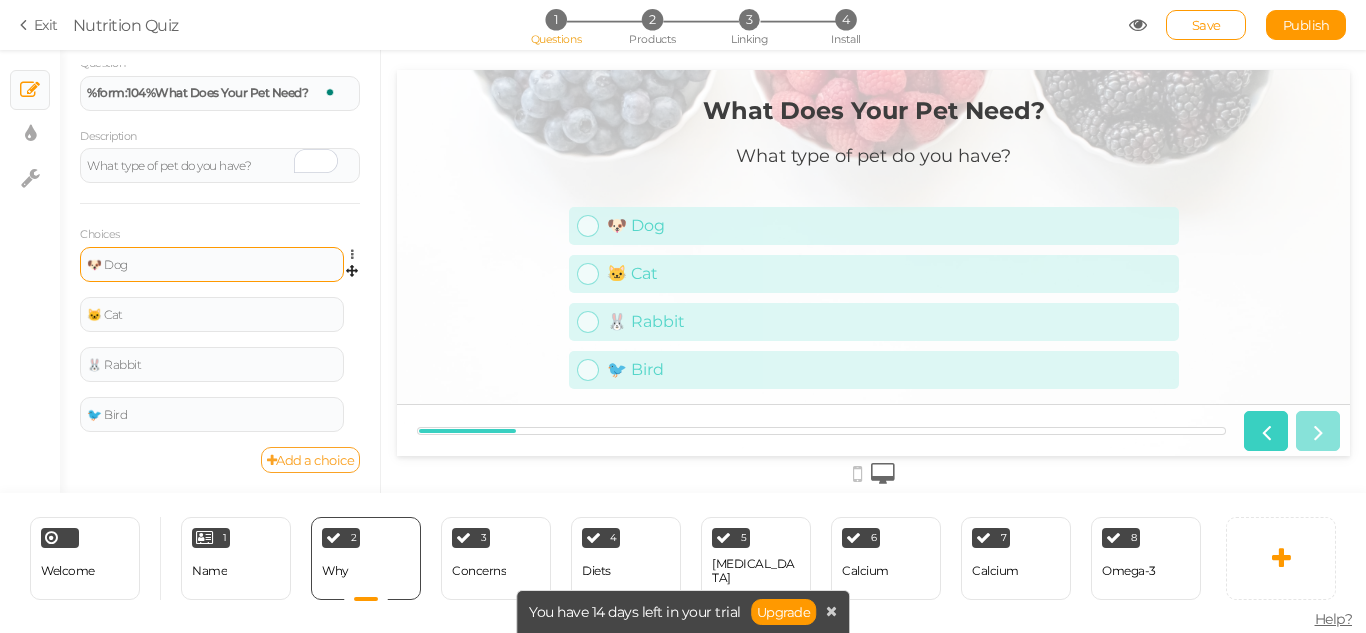 click on "Add a choice" at bounding box center [311, 460] 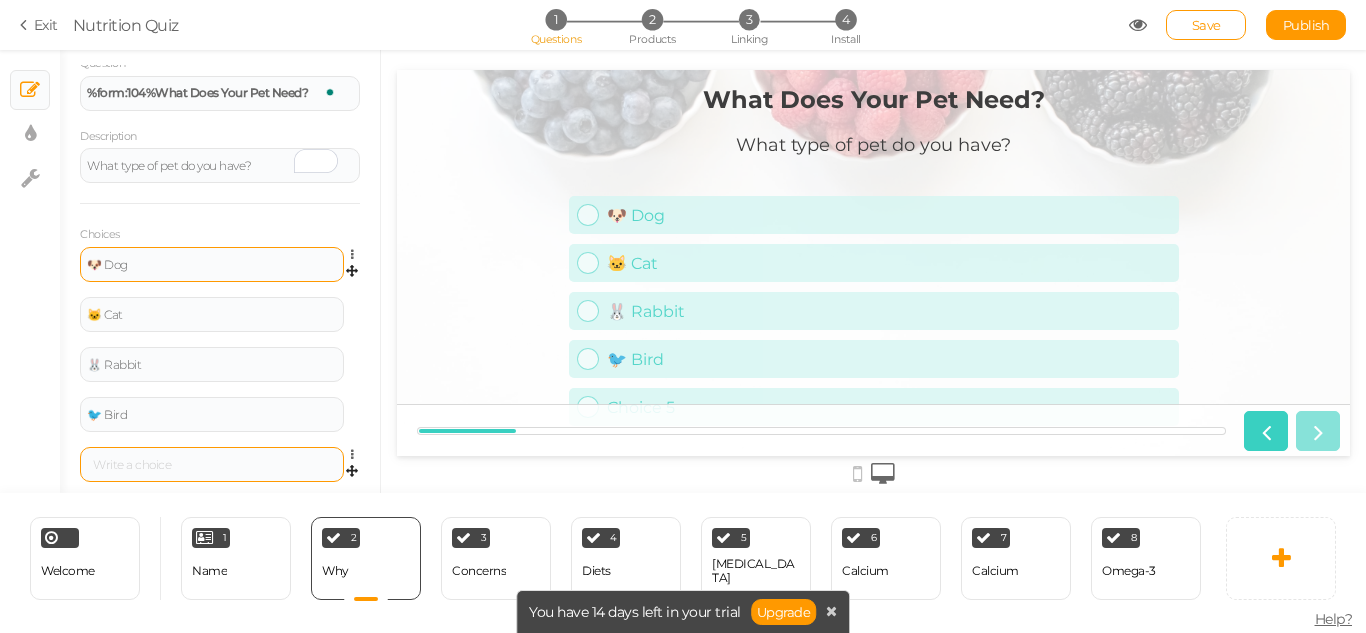 scroll, scrollTop: 219, scrollLeft: 0, axis: vertical 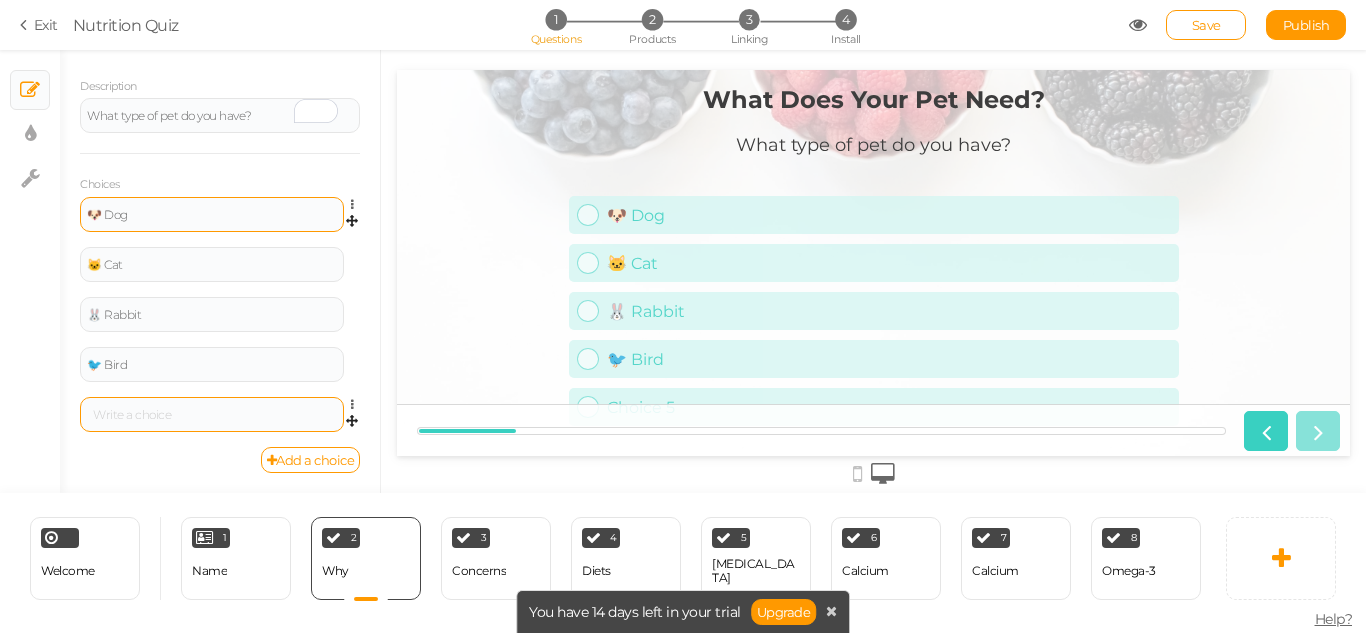 click at bounding box center [212, 414] 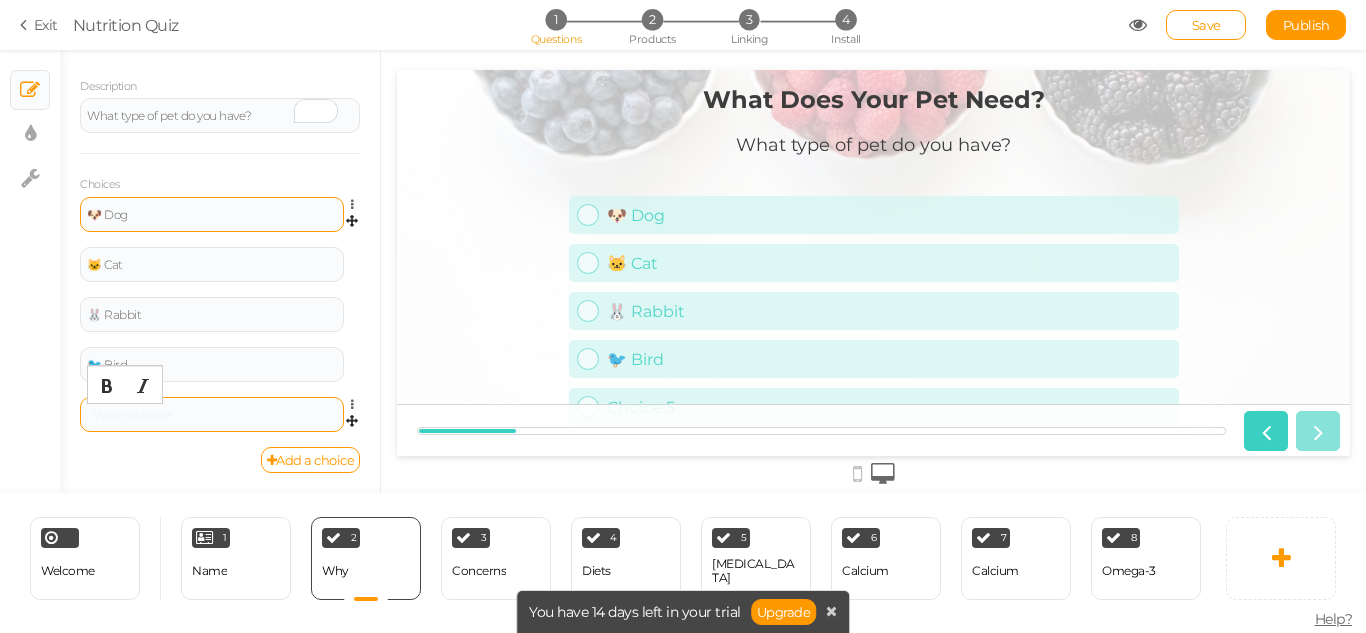 click at bounding box center [212, 415] 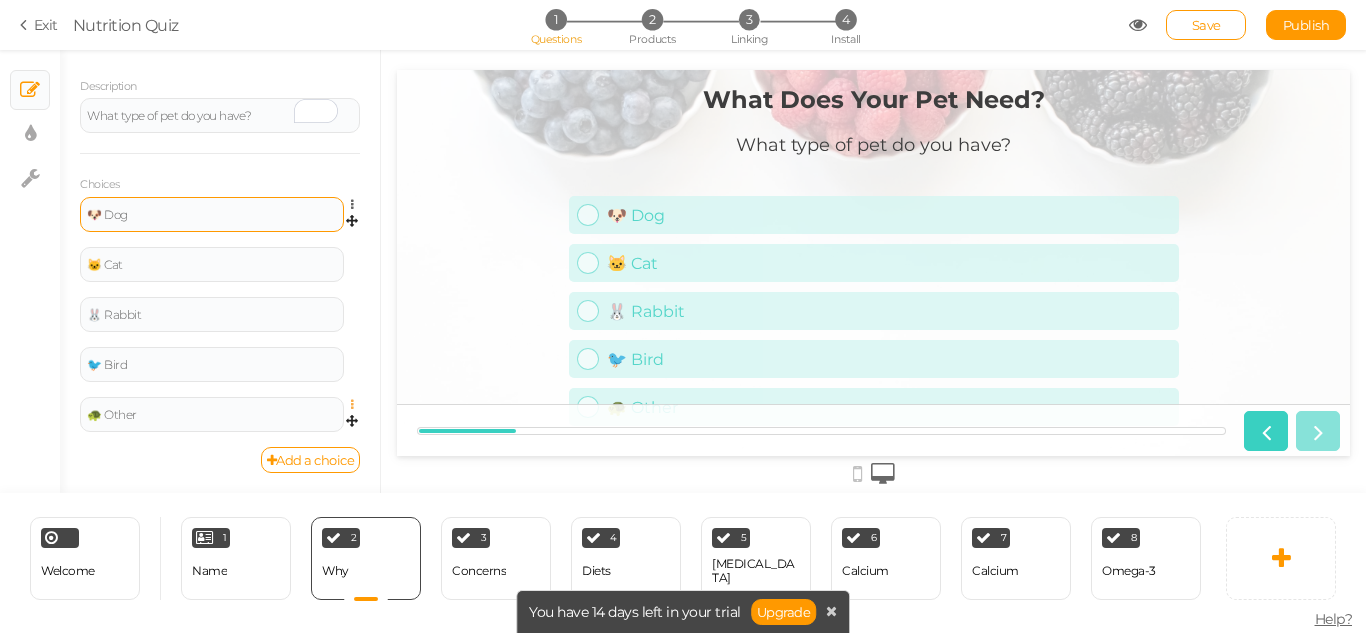 click at bounding box center (357, 405) 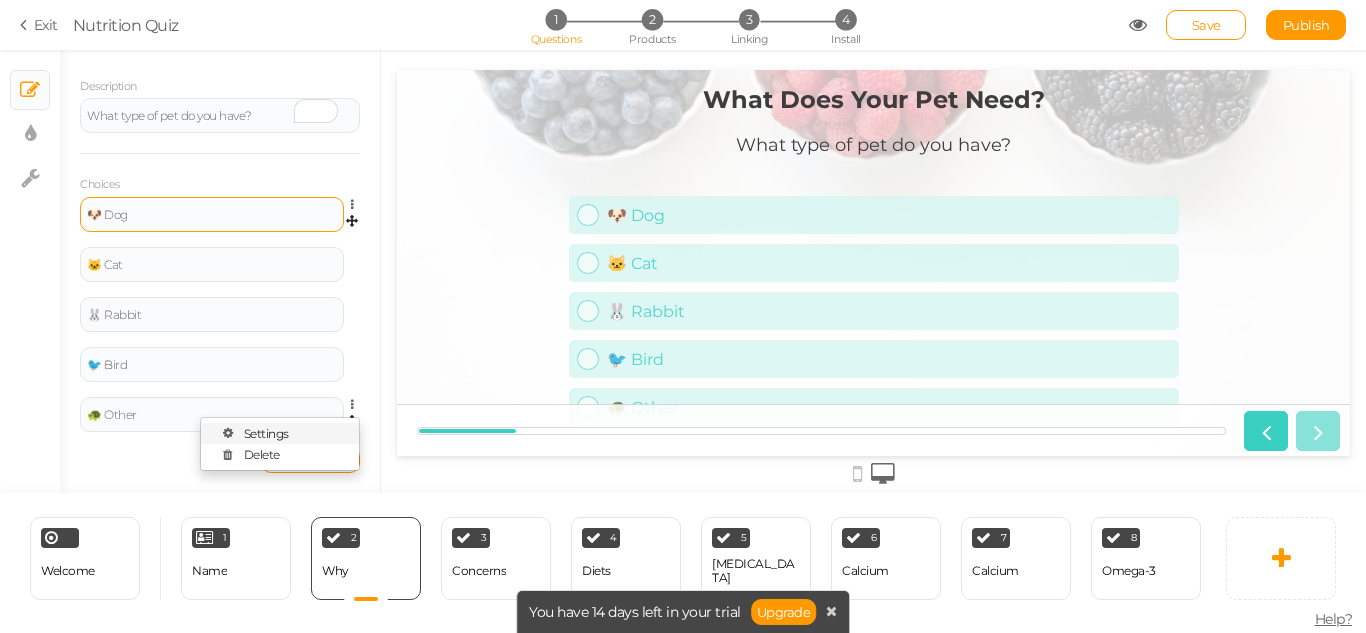click on "Settings" at bounding box center (280, 433) 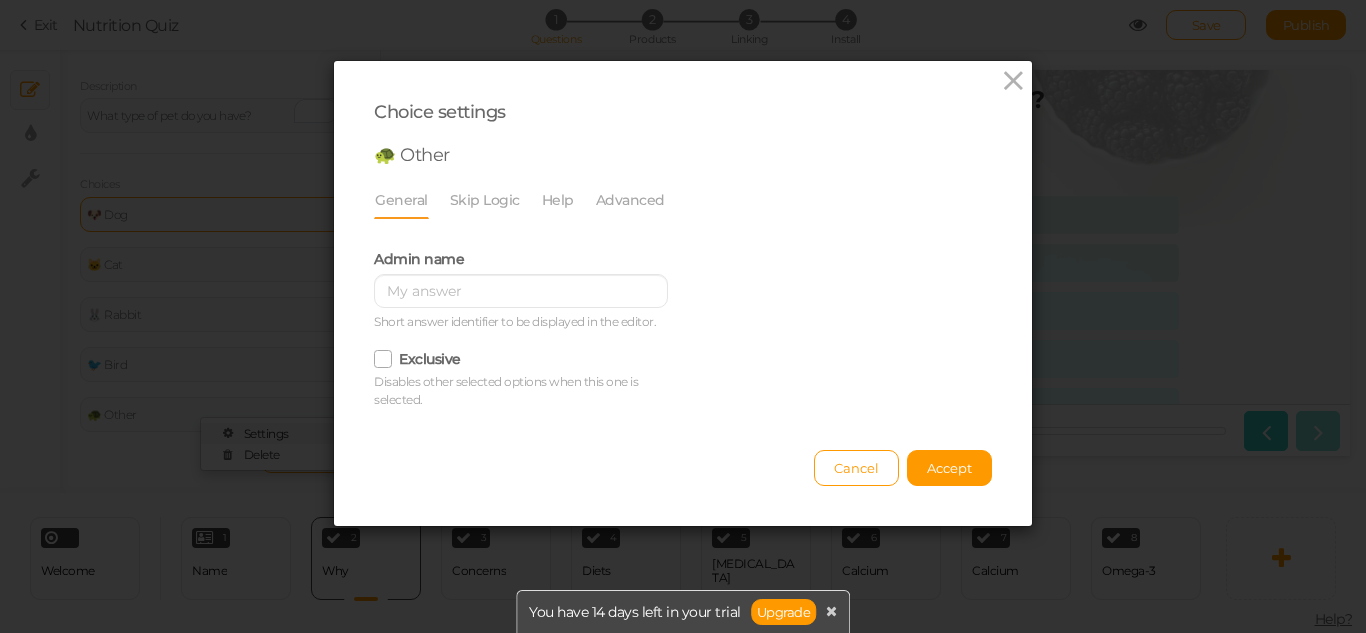 scroll, scrollTop: 0, scrollLeft: 0, axis: both 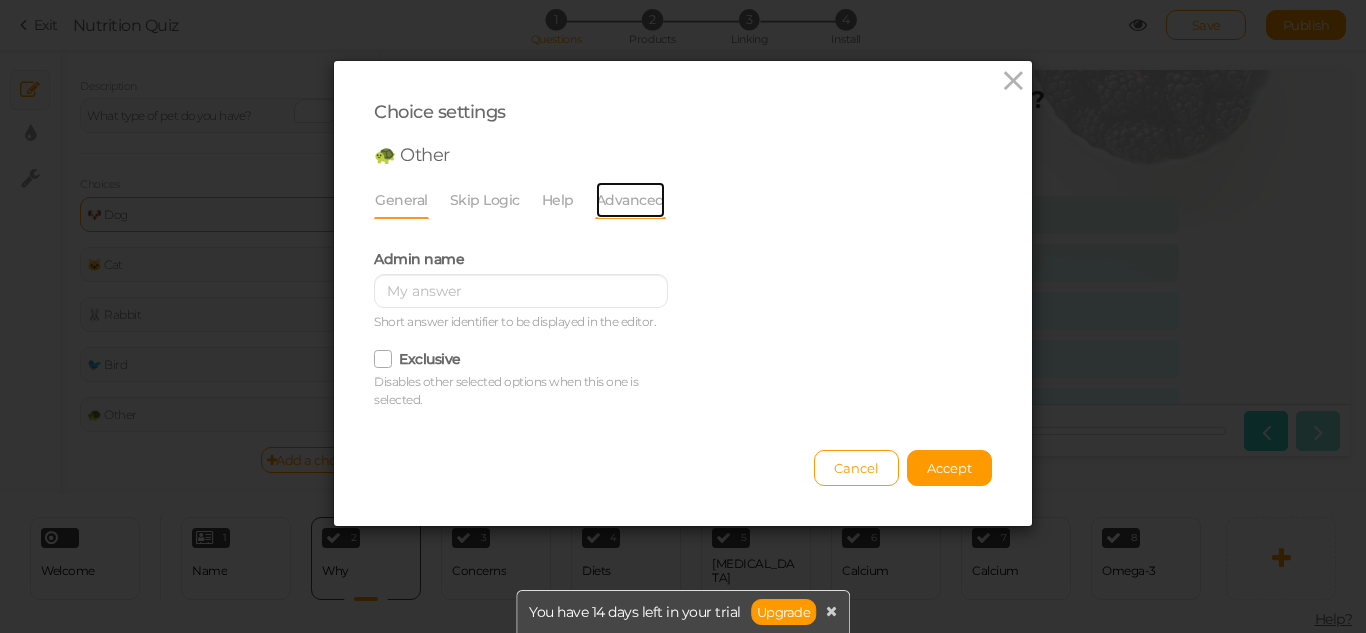 click on "Advanced" at bounding box center [630, 200] 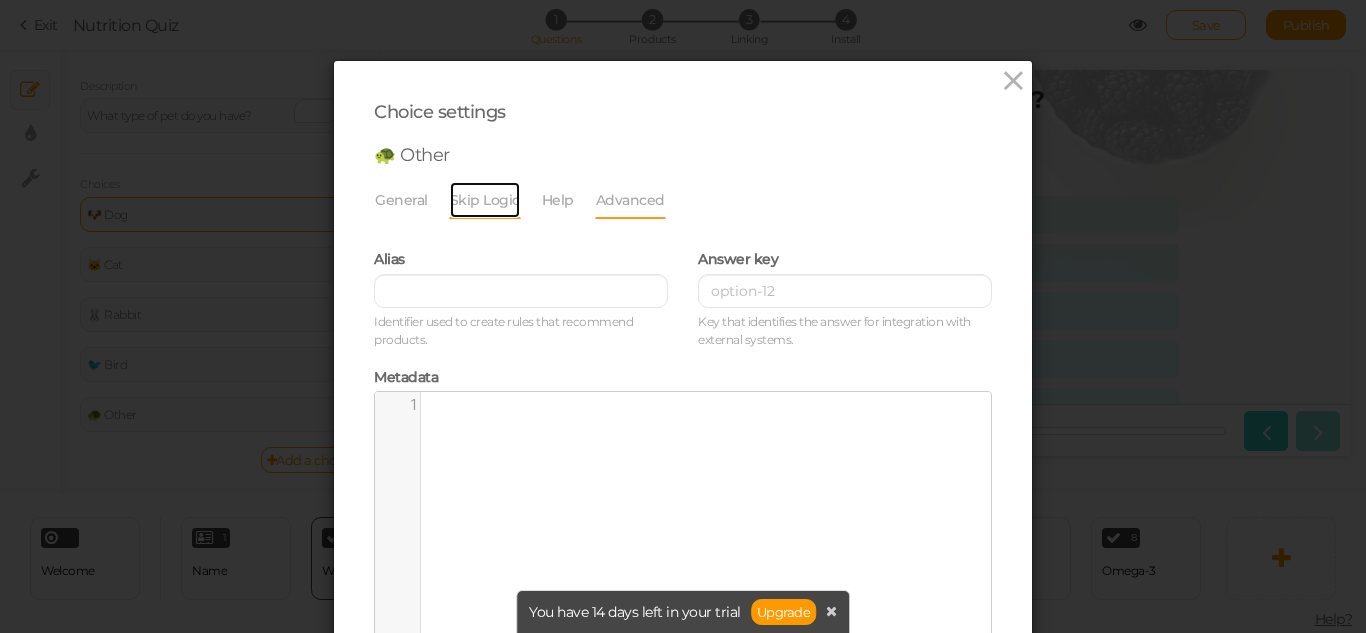 click on "Skip Logic" at bounding box center [485, 200] 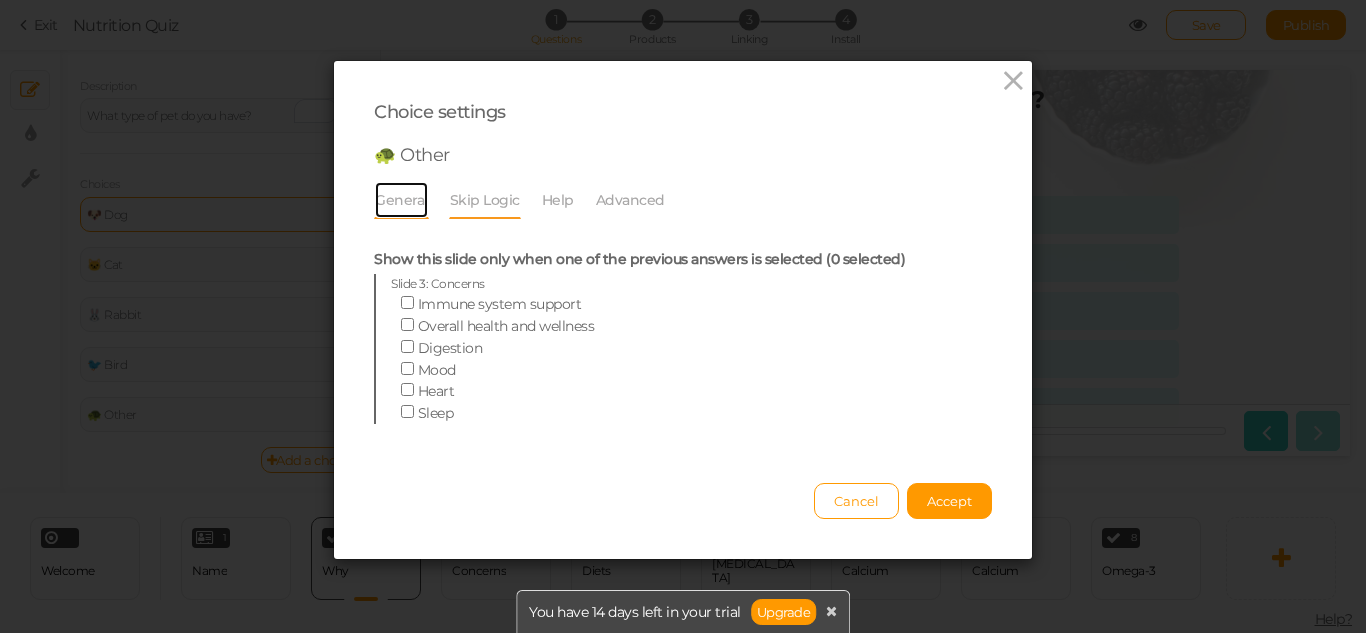 click on "General" at bounding box center (401, 200) 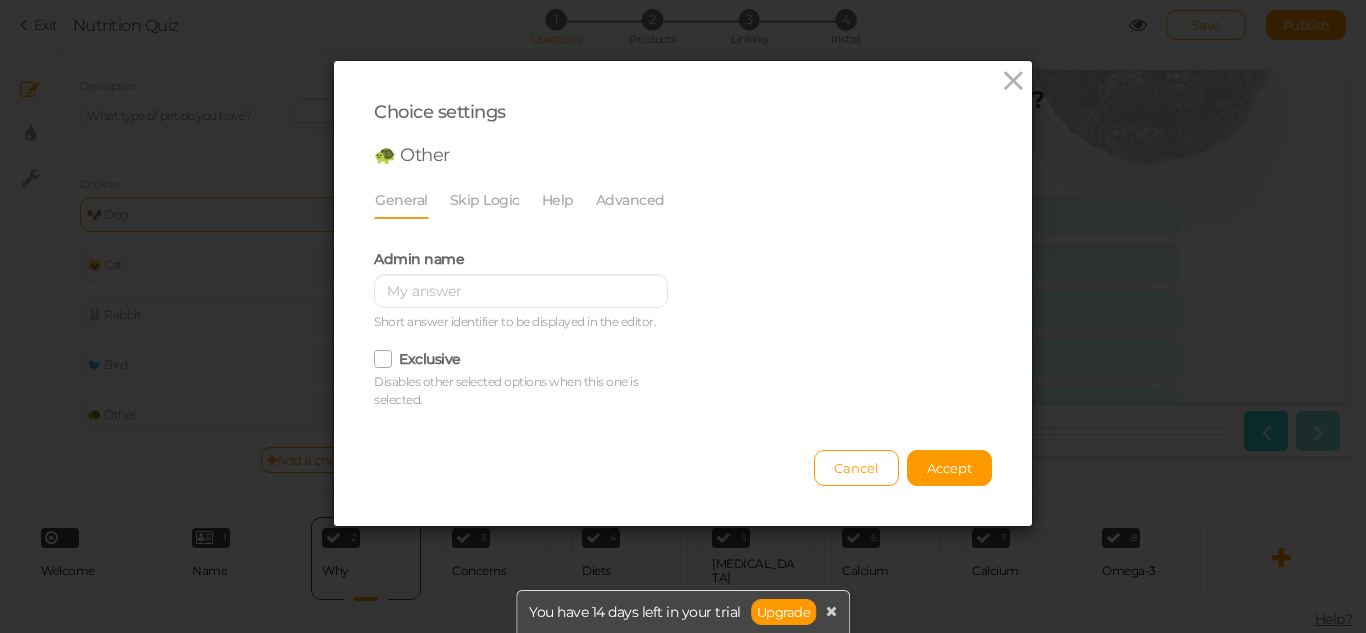 click at bounding box center [384, 358] 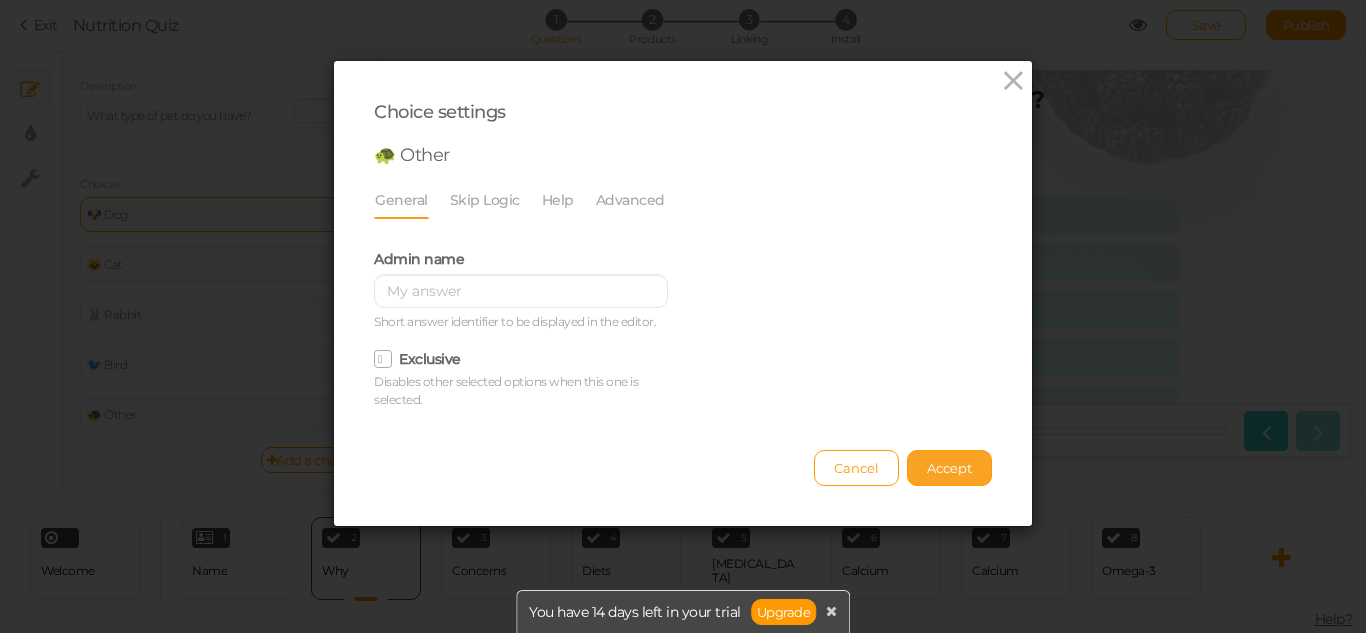 click on "Accept" at bounding box center [949, 468] 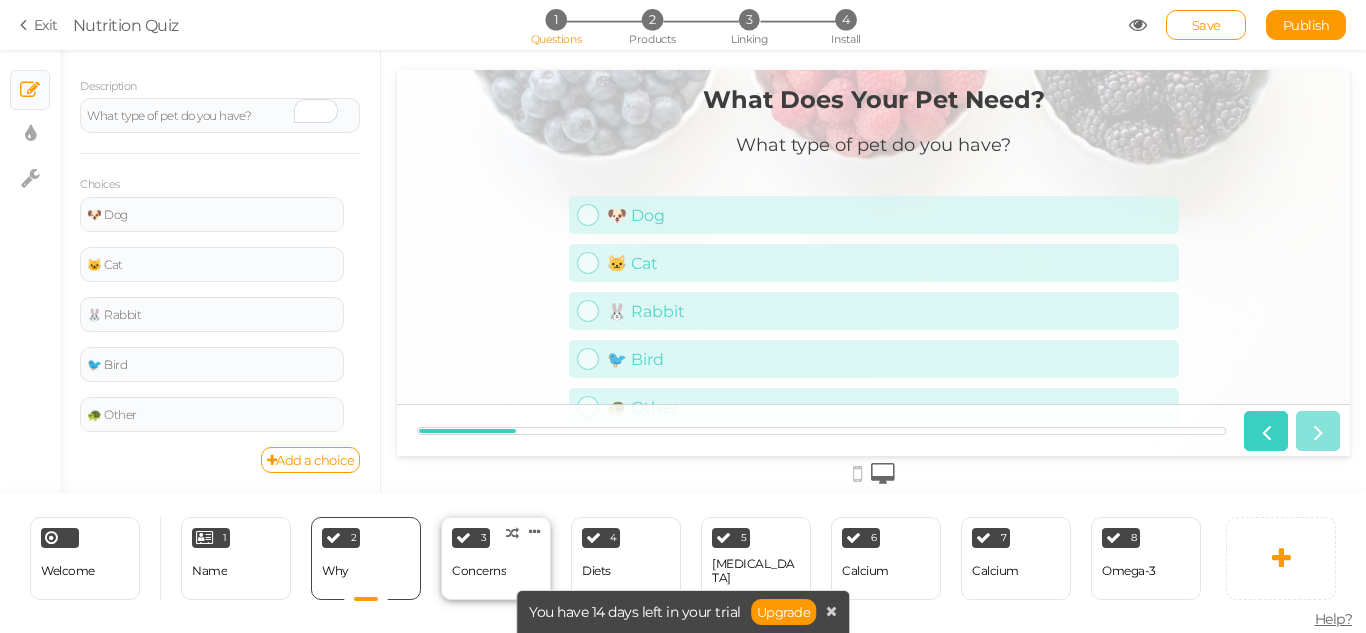 click on "3" at bounding box center (484, 538) 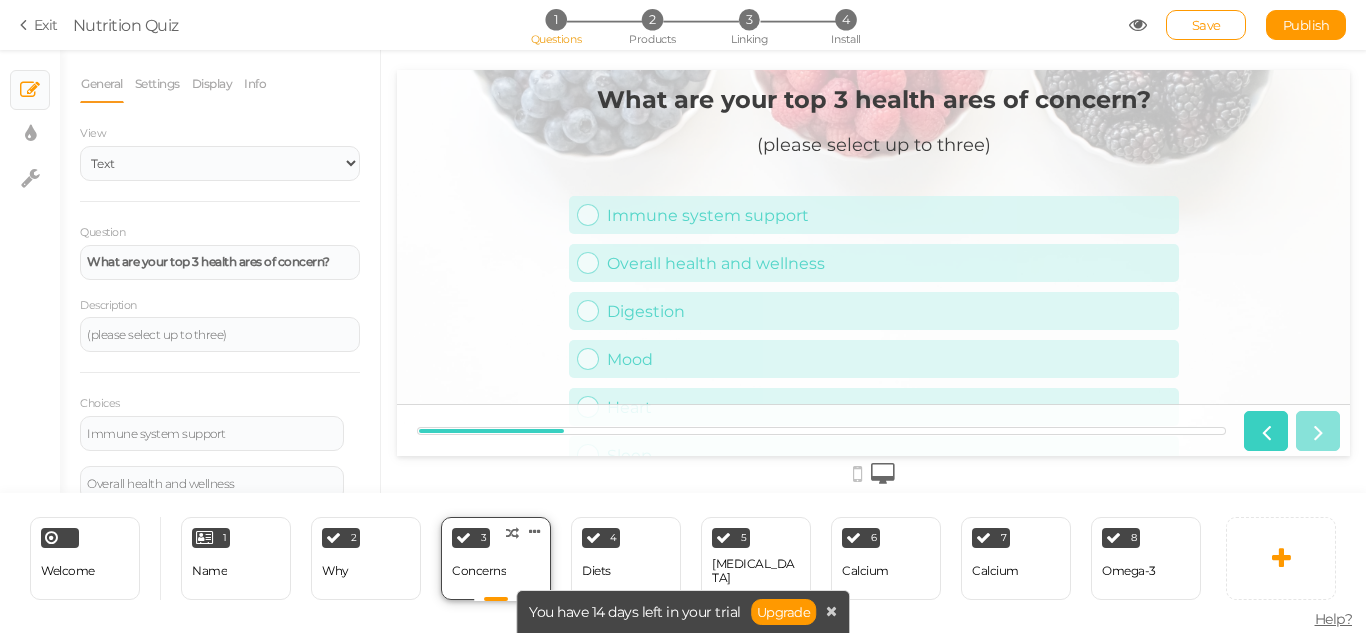scroll, scrollTop: 0, scrollLeft: 0, axis: both 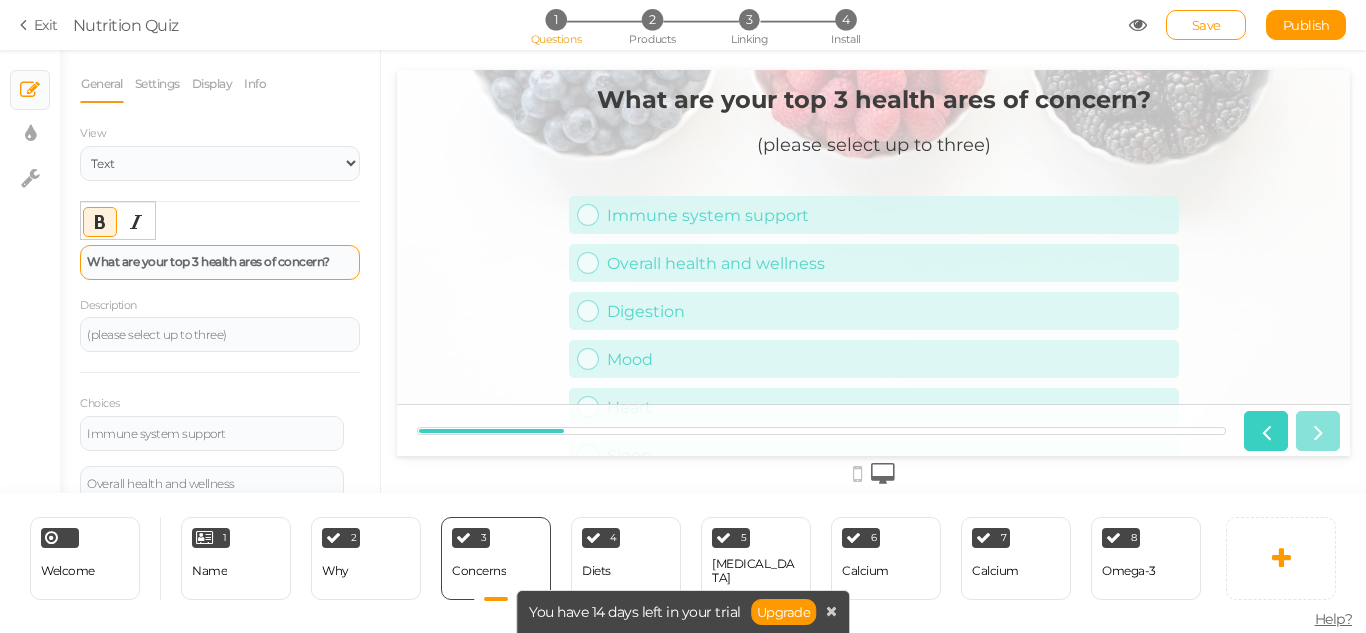 click on "What are your top 3 health ares of concern?" at bounding box center [208, 261] 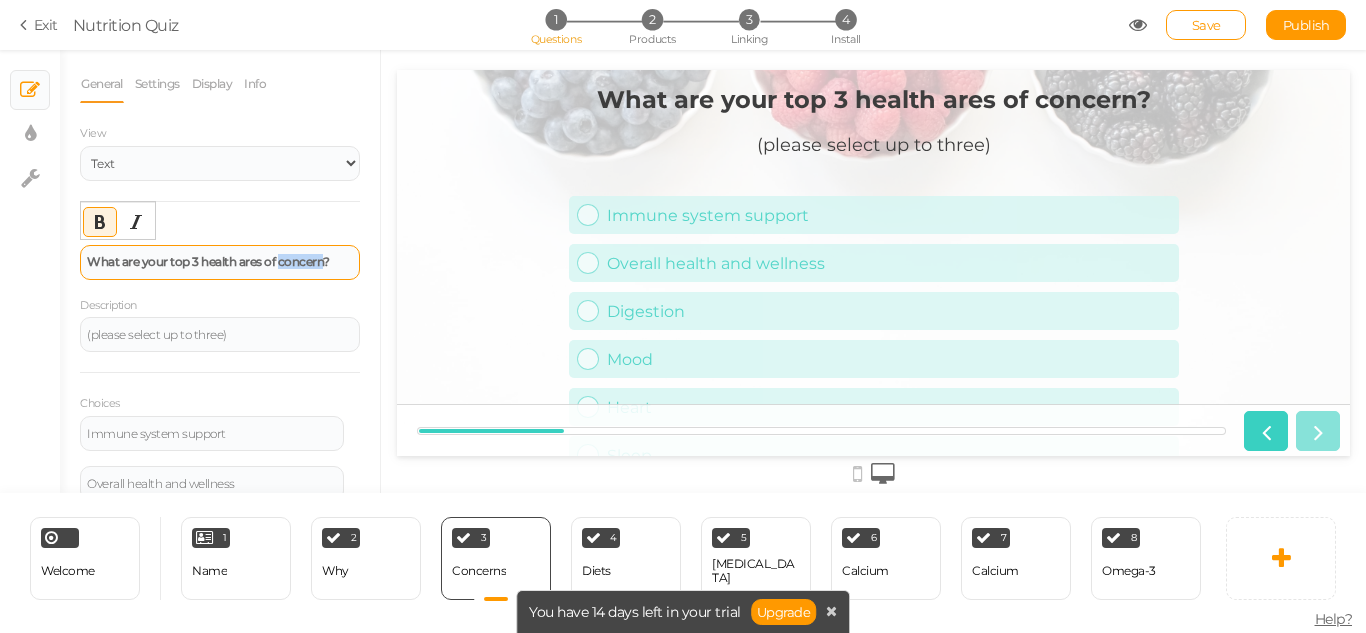 click on "What are your top 3 health ares of concern?" at bounding box center (208, 261) 